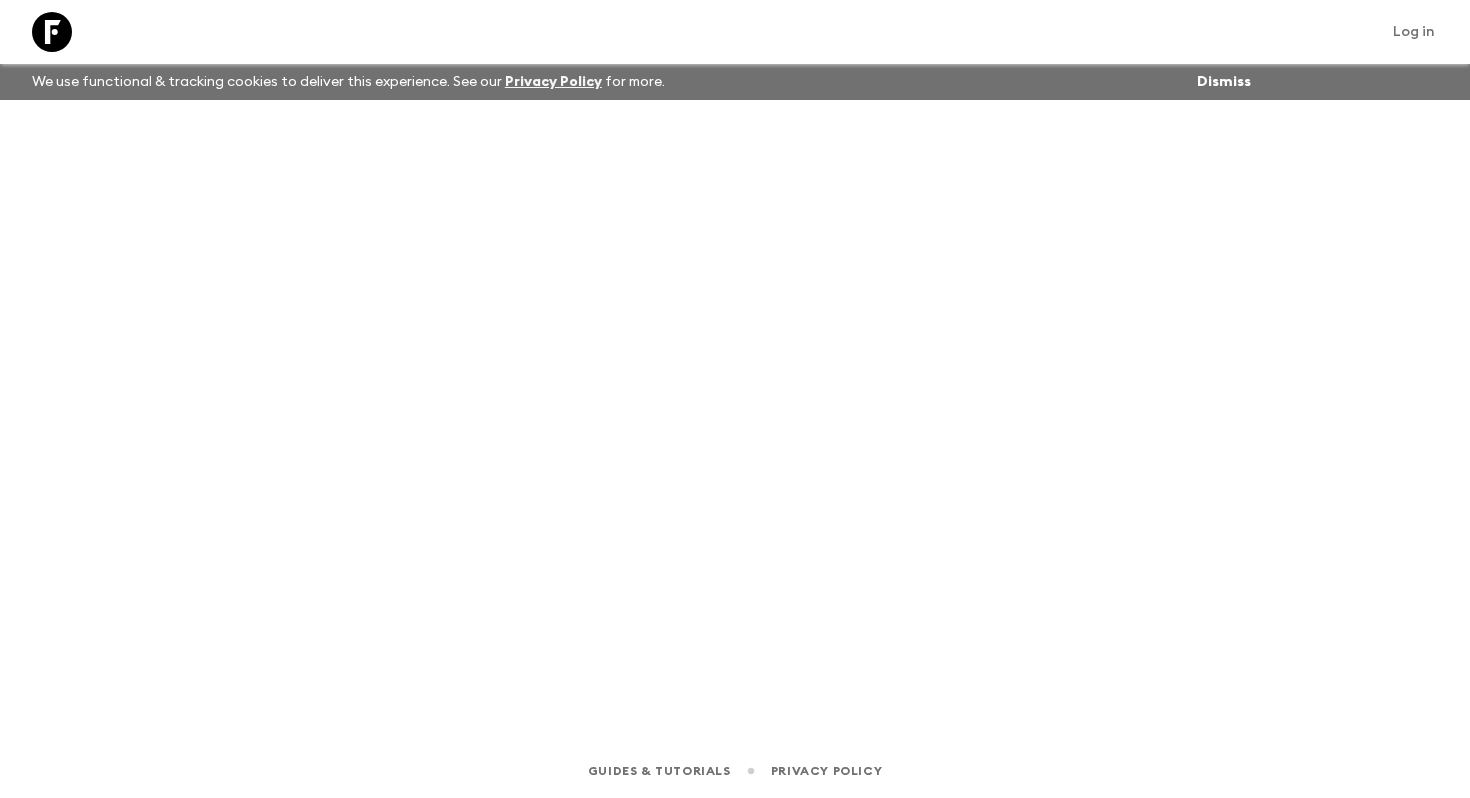 scroll, scrollTop: 0, scrollLeft: 0, axis: both 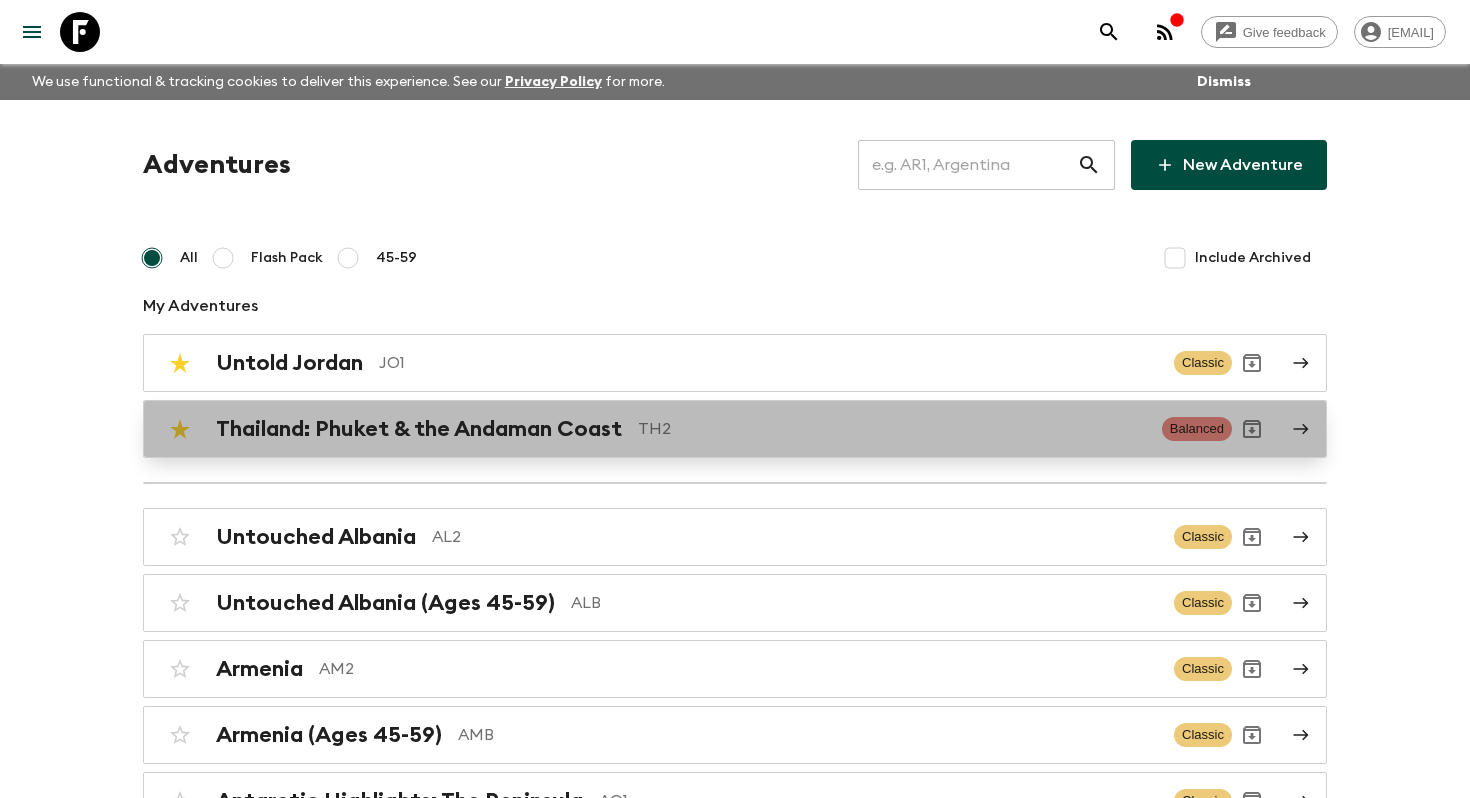 click on "Thailand: Phuket & the Andaman Coast TH2 Balanced" at bounding box center [696, 429] 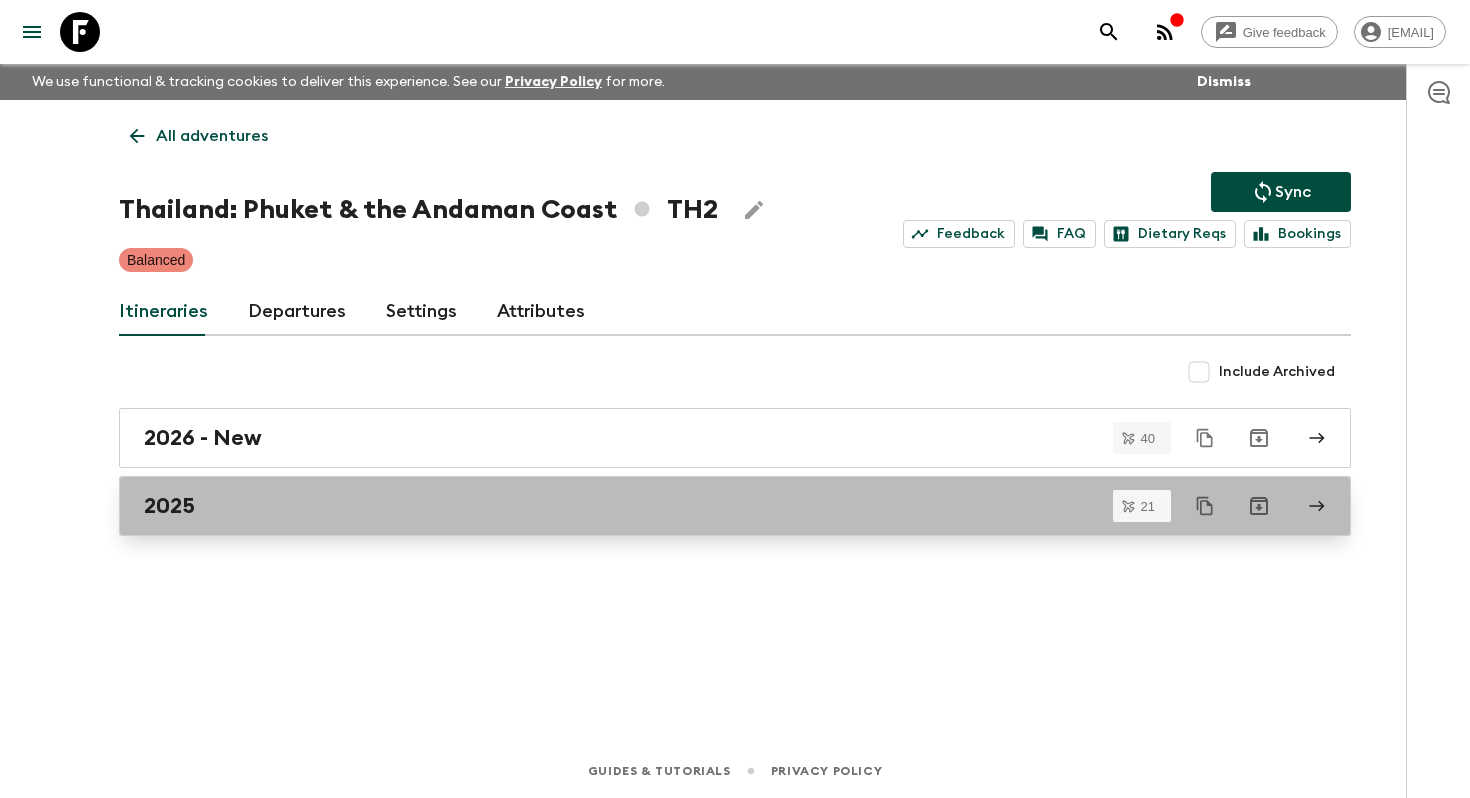 click on "2025" at bounding box center [735, 506] 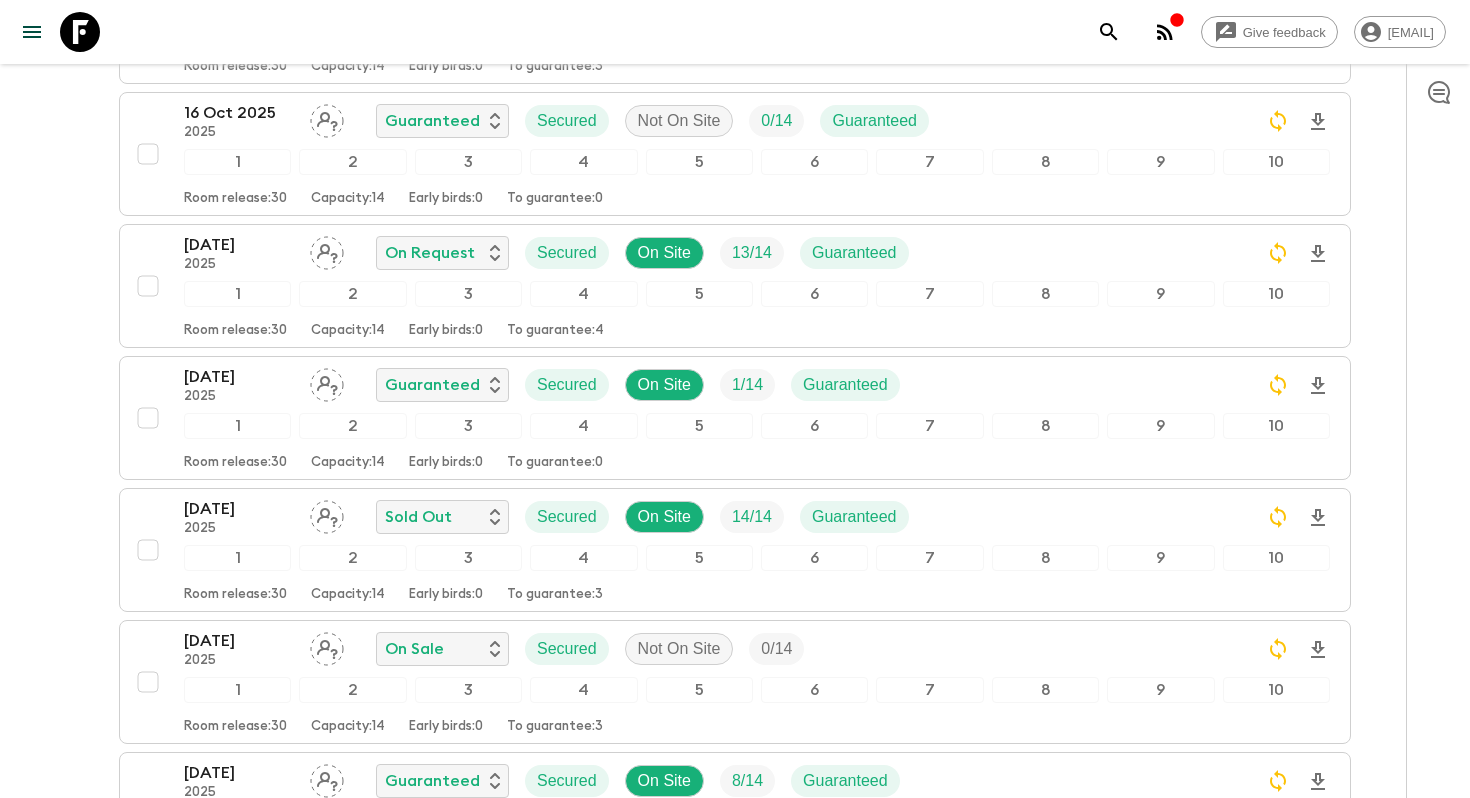 scroll, scrollTop: 903, scrollLeft: 0, axis: vertical 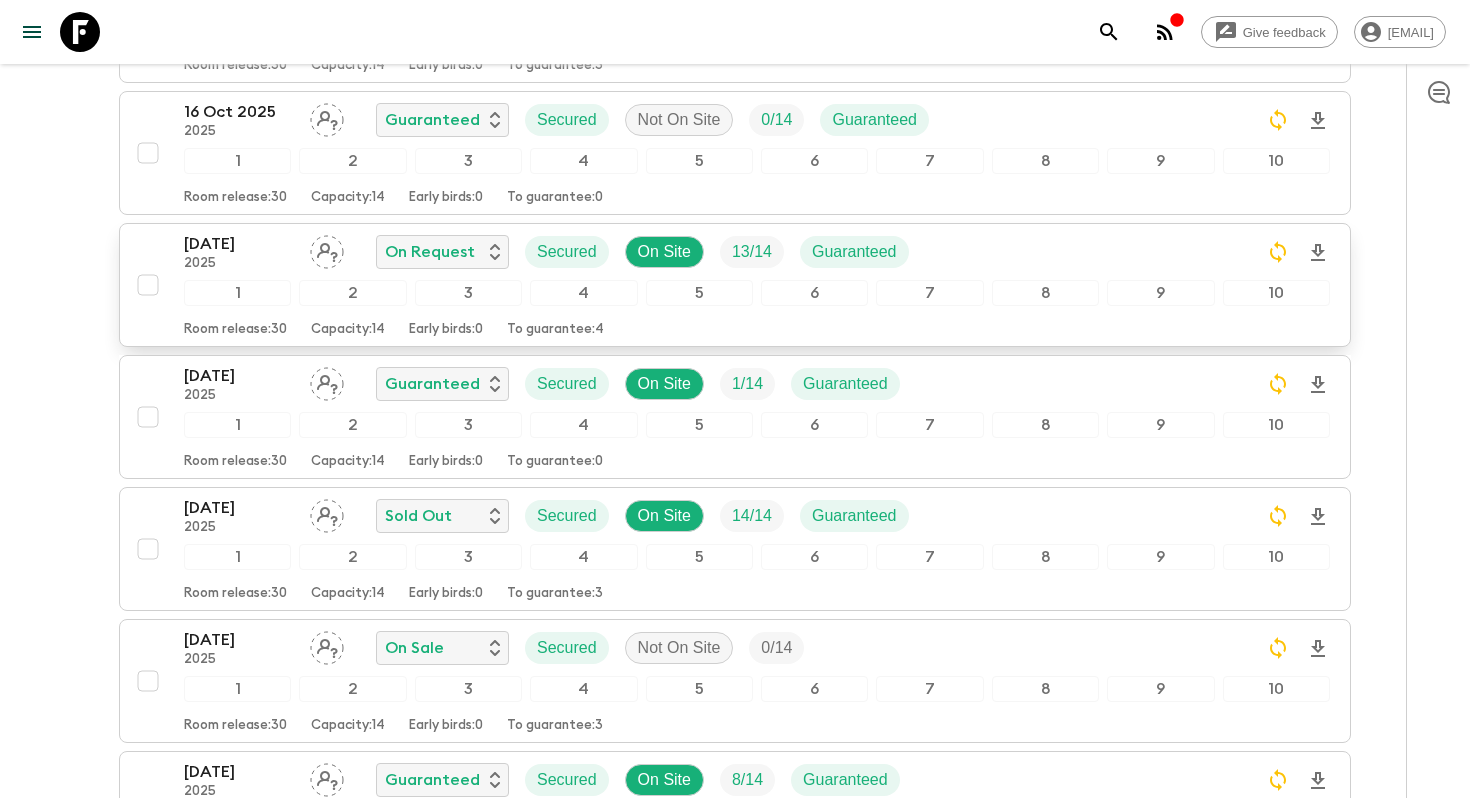click on "[DATE]" at bounding box center (239, 244) 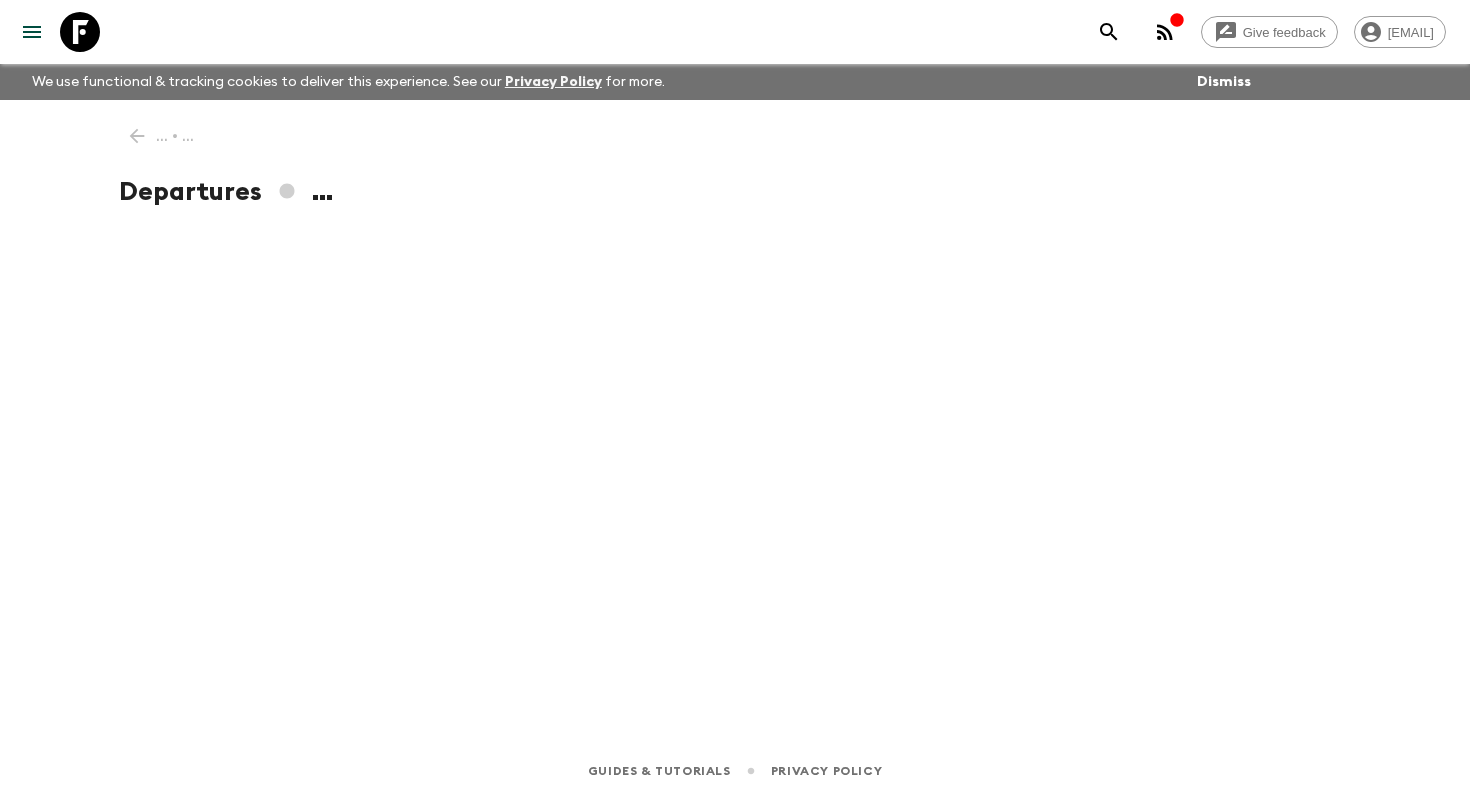 scroll, scrollTop: 0, scrollLeft: 0, axis: both 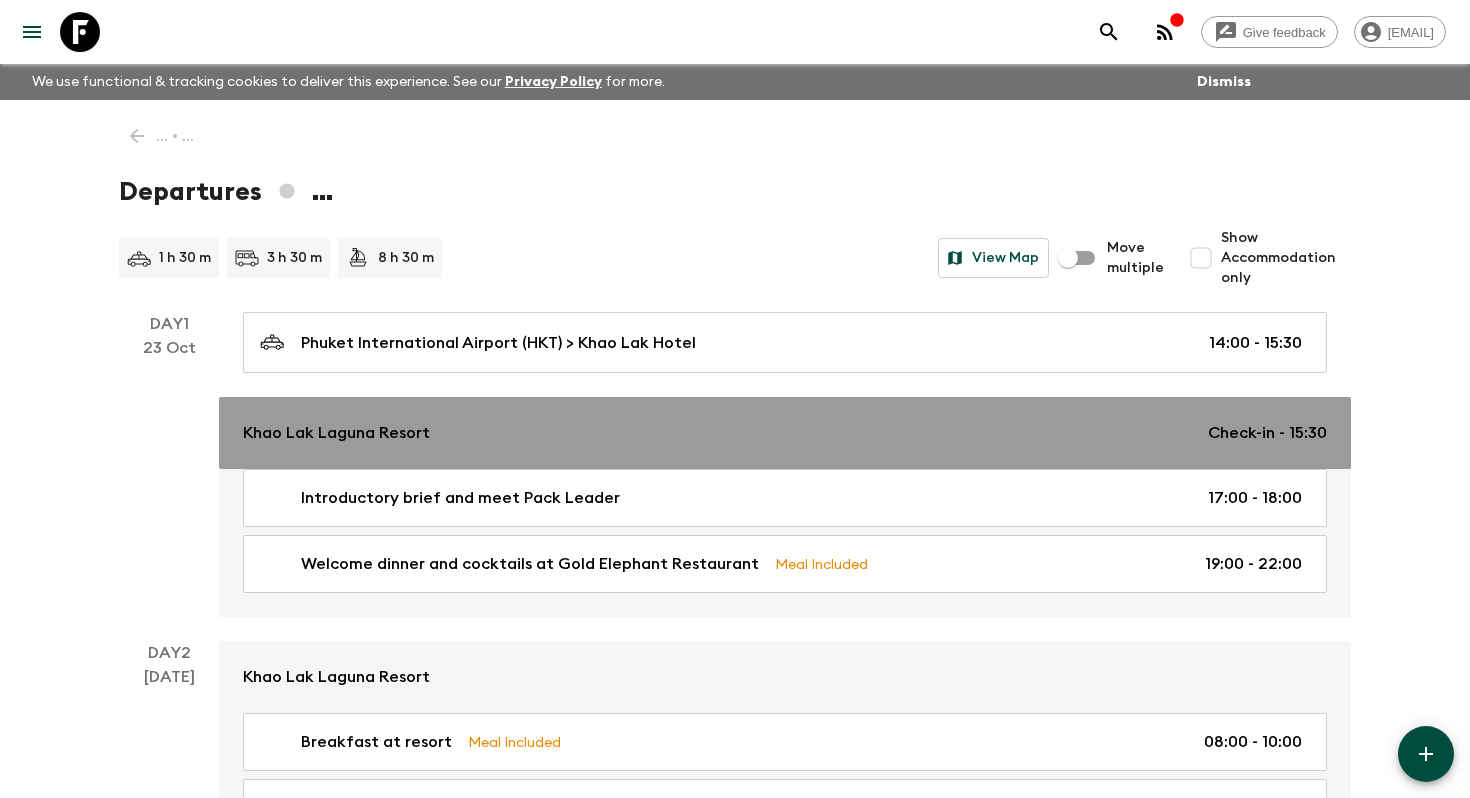click on "Khao Lak Laguna Resort" at bounding box center (336, 433) 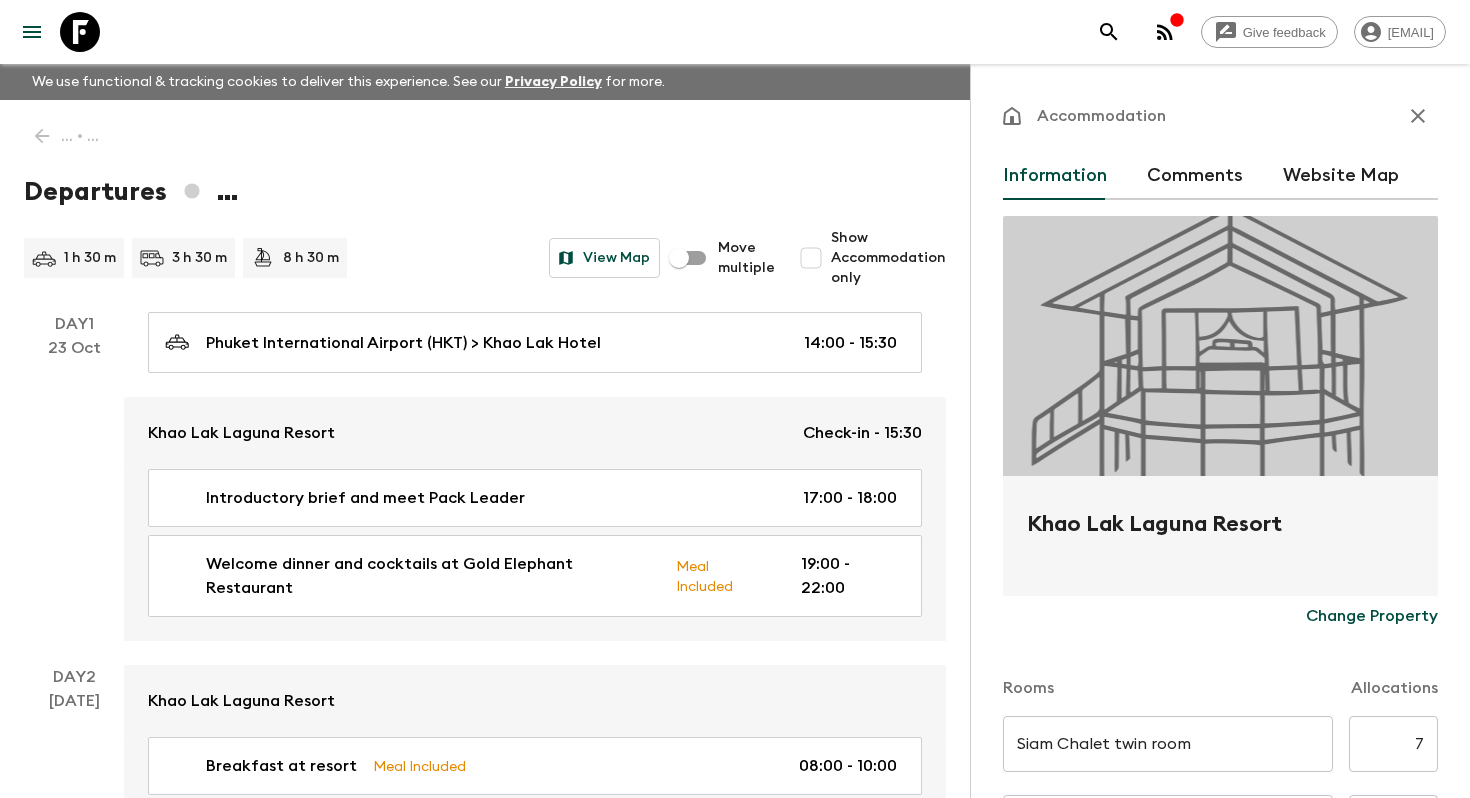click on "Khao Lak Laguna Resort" at bounding box center [1220, 540] 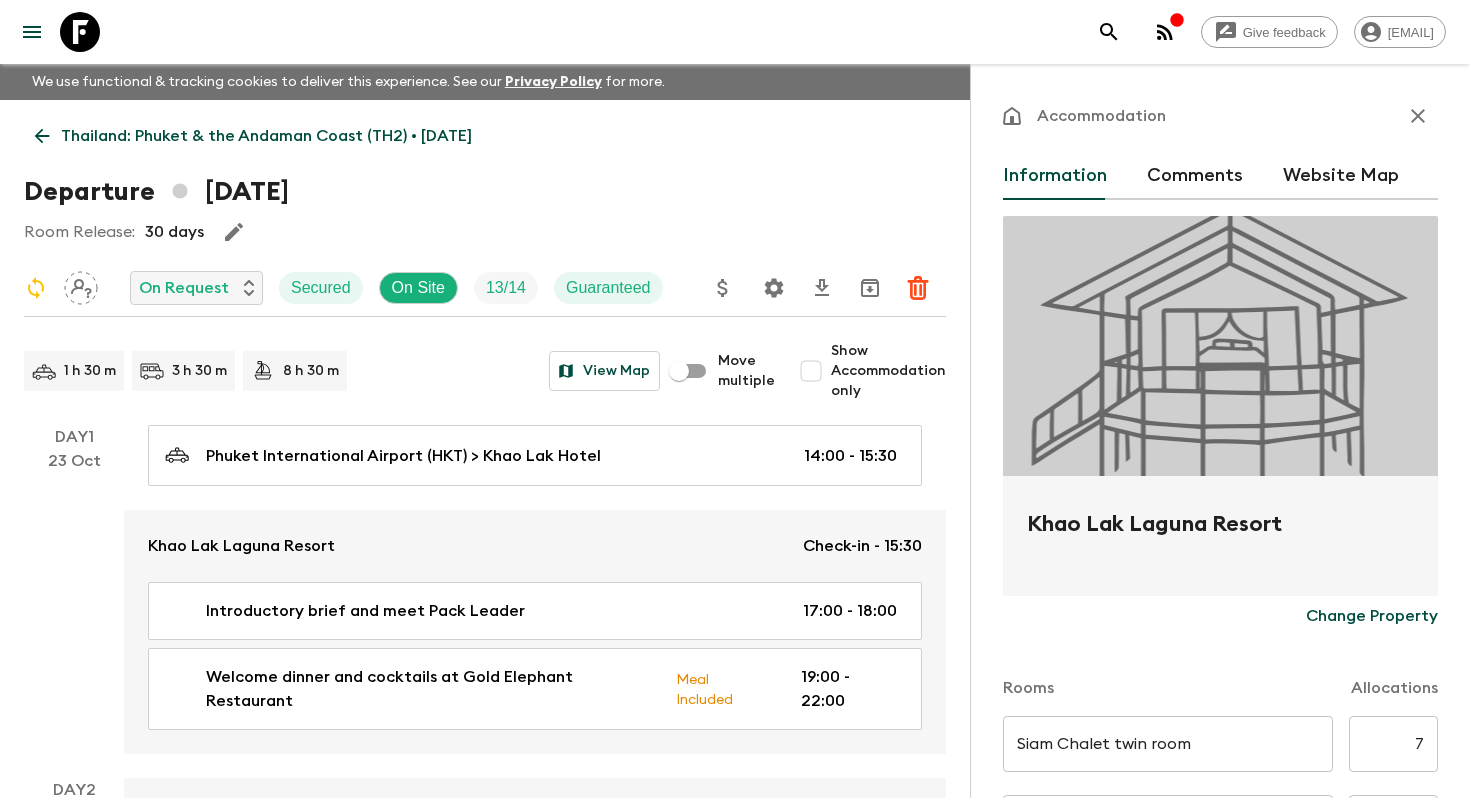 click on "Khao Lak Laguna Resort" at bounding box center [1220, 540] 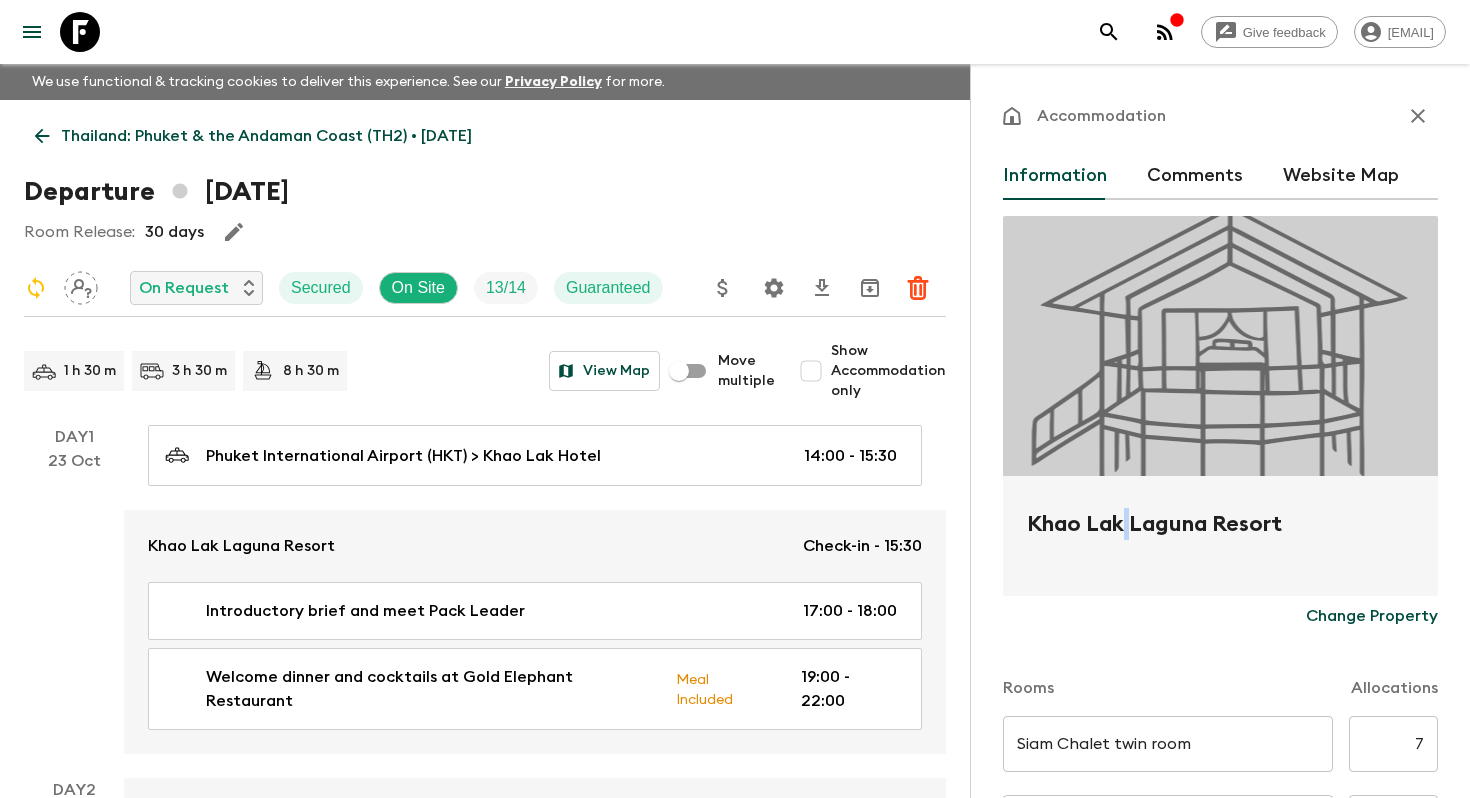 click on "Khao Lak Laguna Resort" at bounding box center [1220, 540] 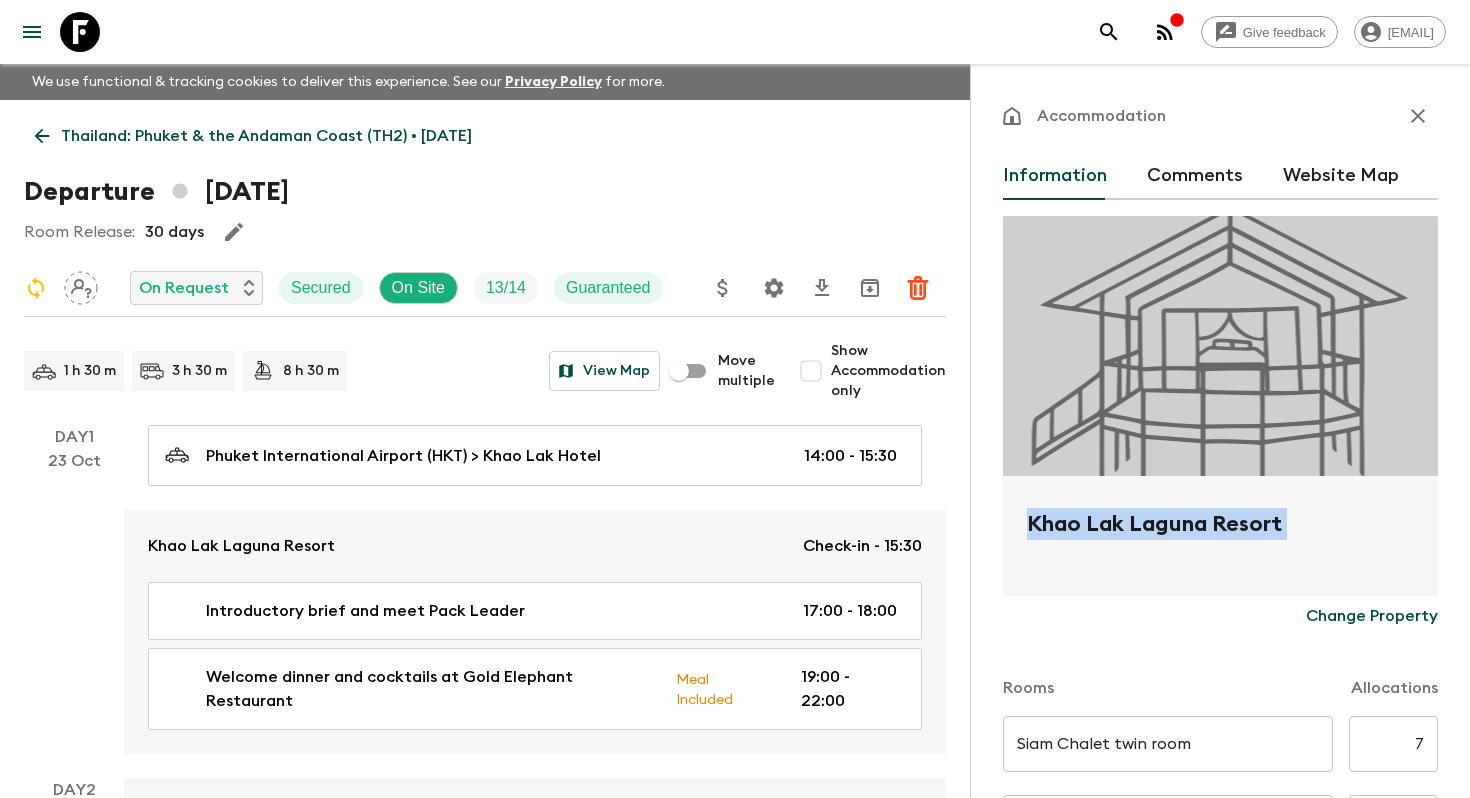 click on "Khao Lak Laguna Resort" at bounding box center [1220, 540] 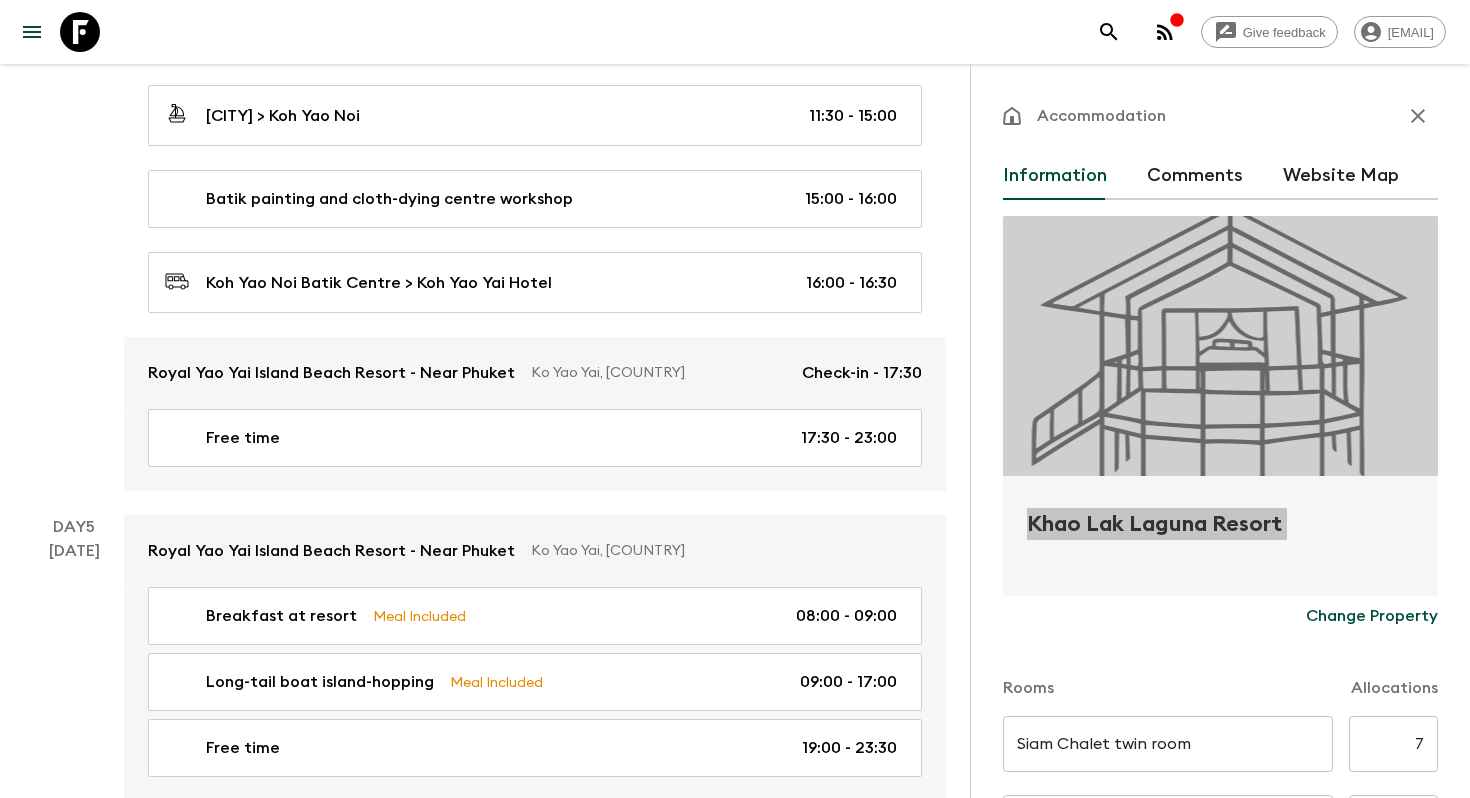 scroll, scrollTop: 1786, scrollLeft: 0, axis: vertical 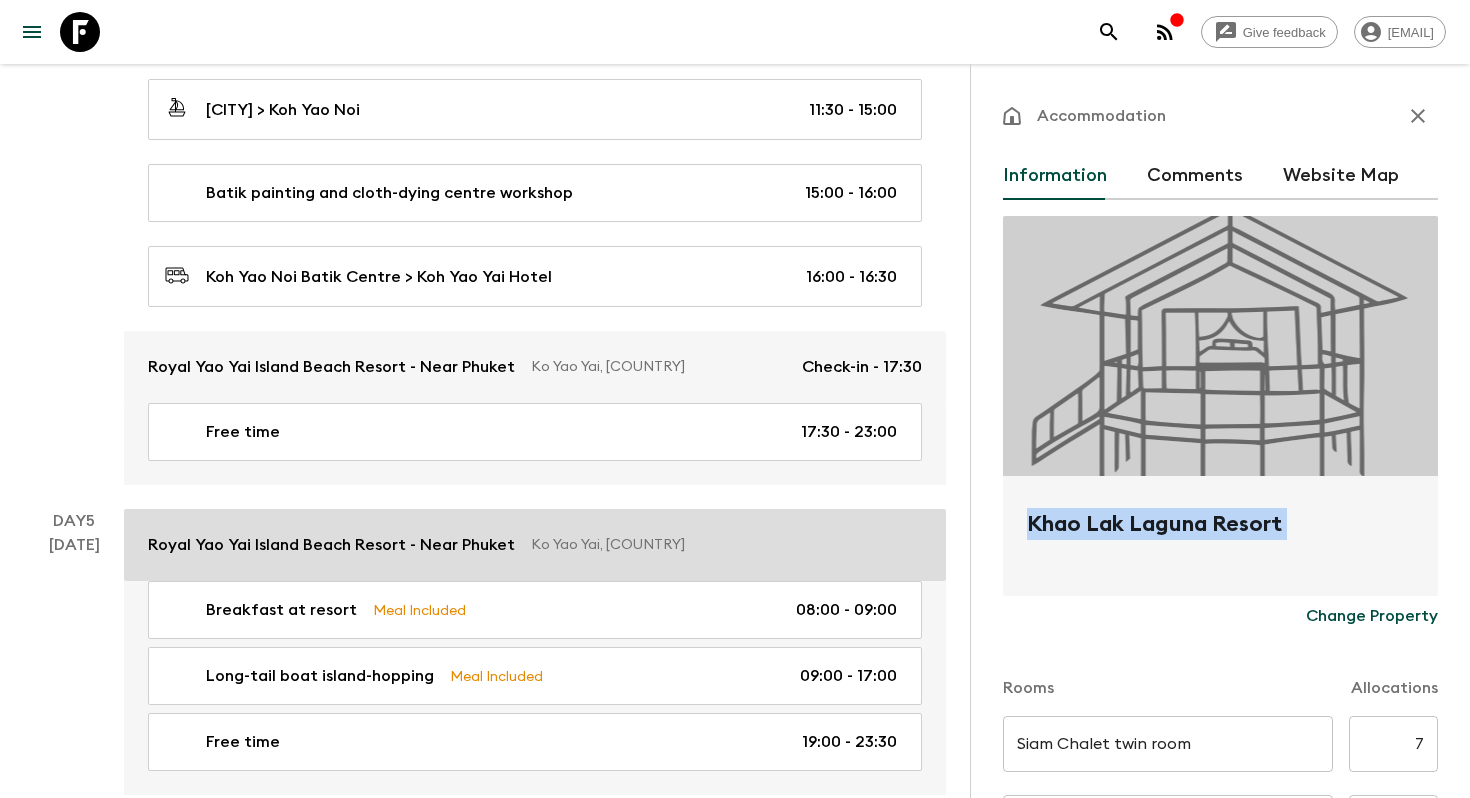 click on "Royal Yao Yai Island Beach Resort - Near Phuket" at bounding box center (331, 545) 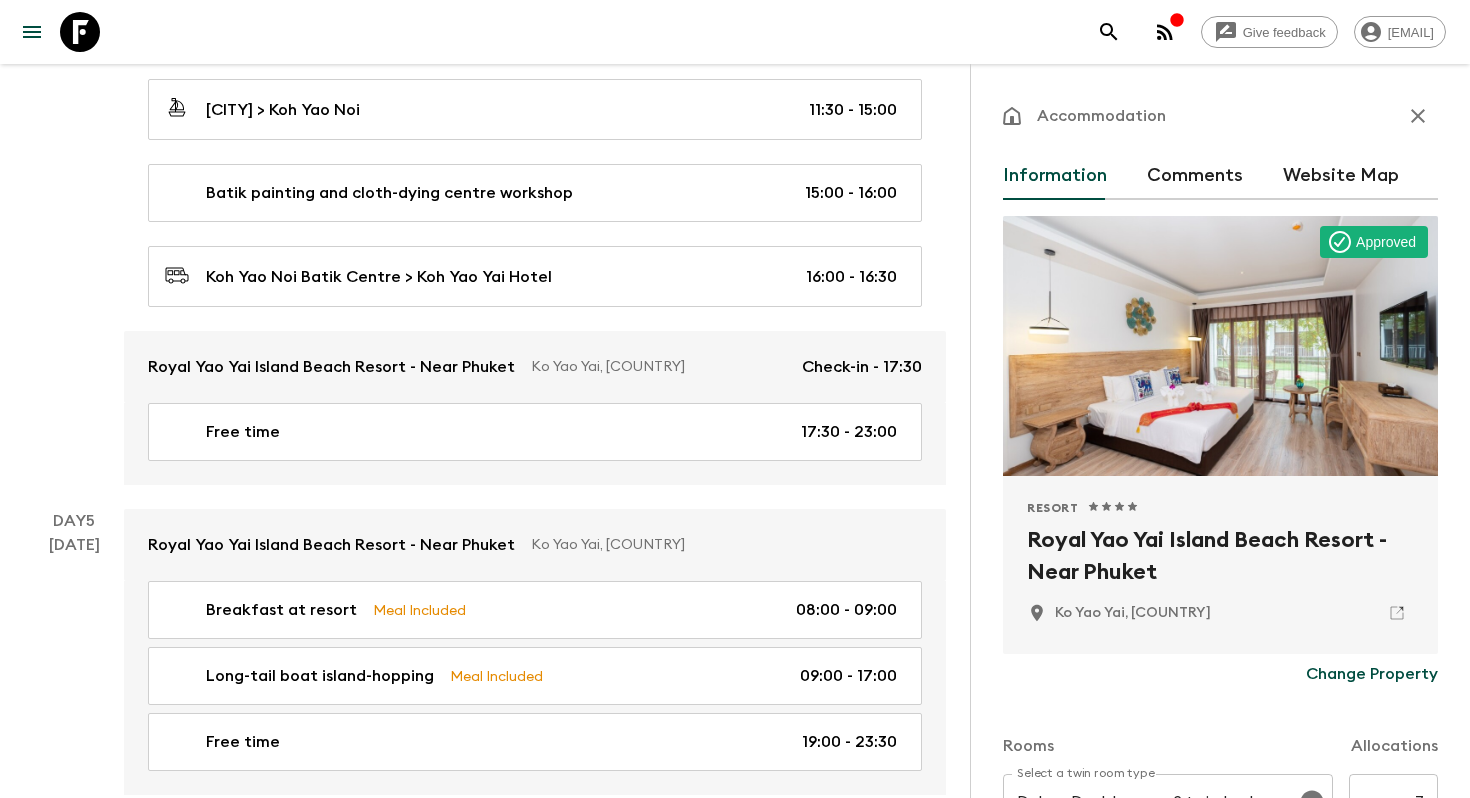 click on "Royal Yao Yai Island Beach Resort - Near Phuket" at bounding box center (1220, 556) 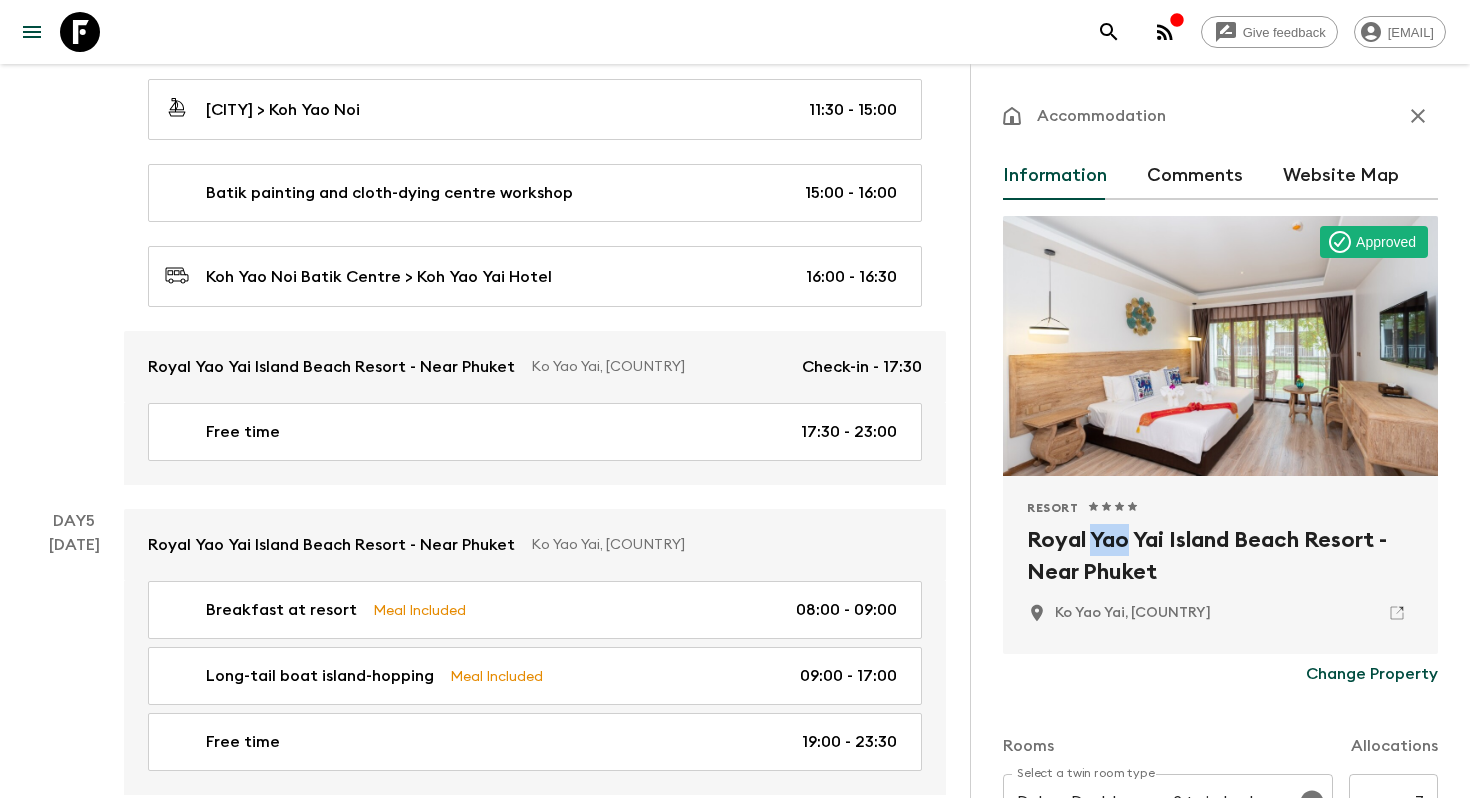 click on "Royal Yao Yai Island Beach Resort - Near Phuket" at bounding box center [1220, 556] 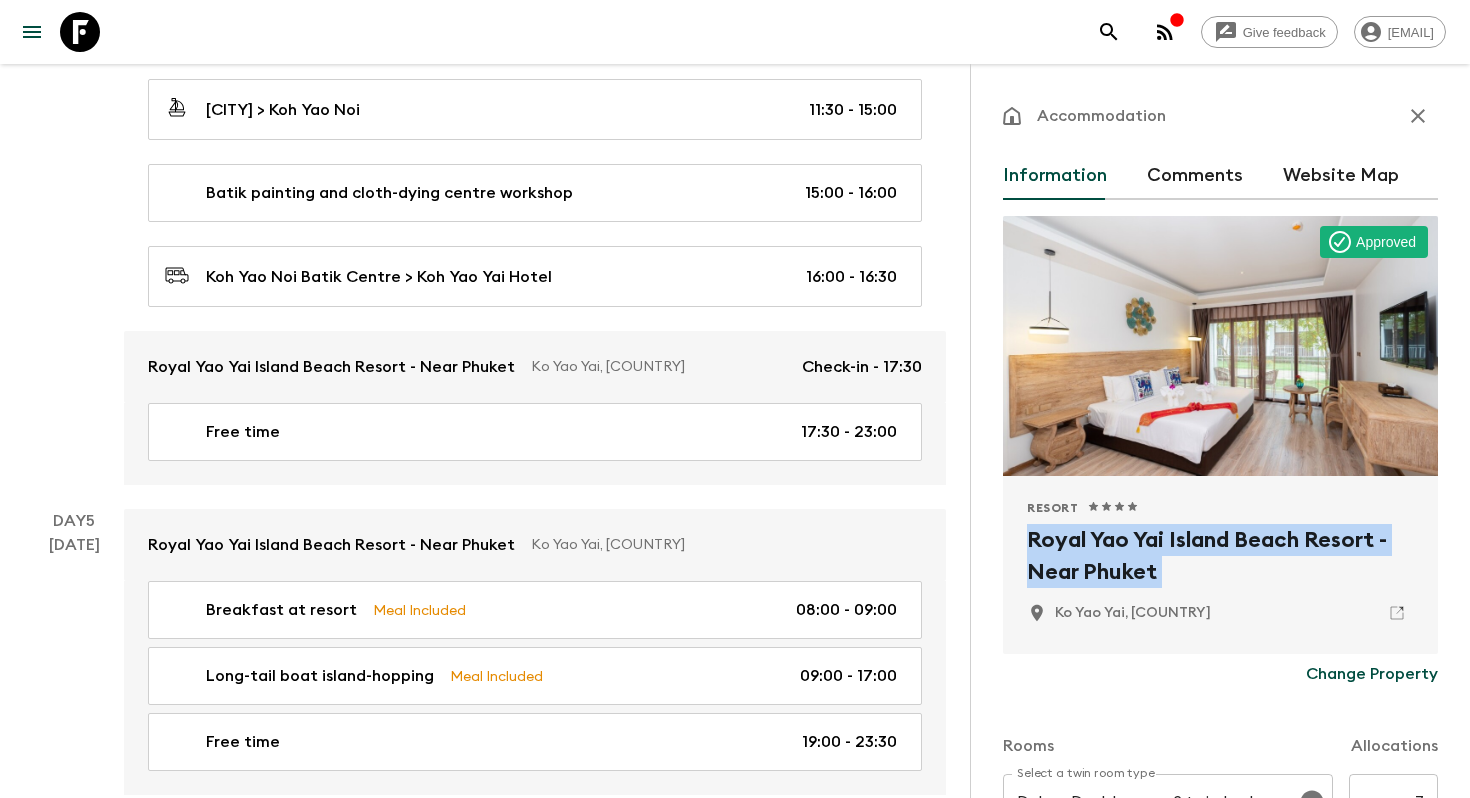 click on "Royal Yao Yai Island Beach Resort - Near Phuket" at bounding box center [1220, 556] 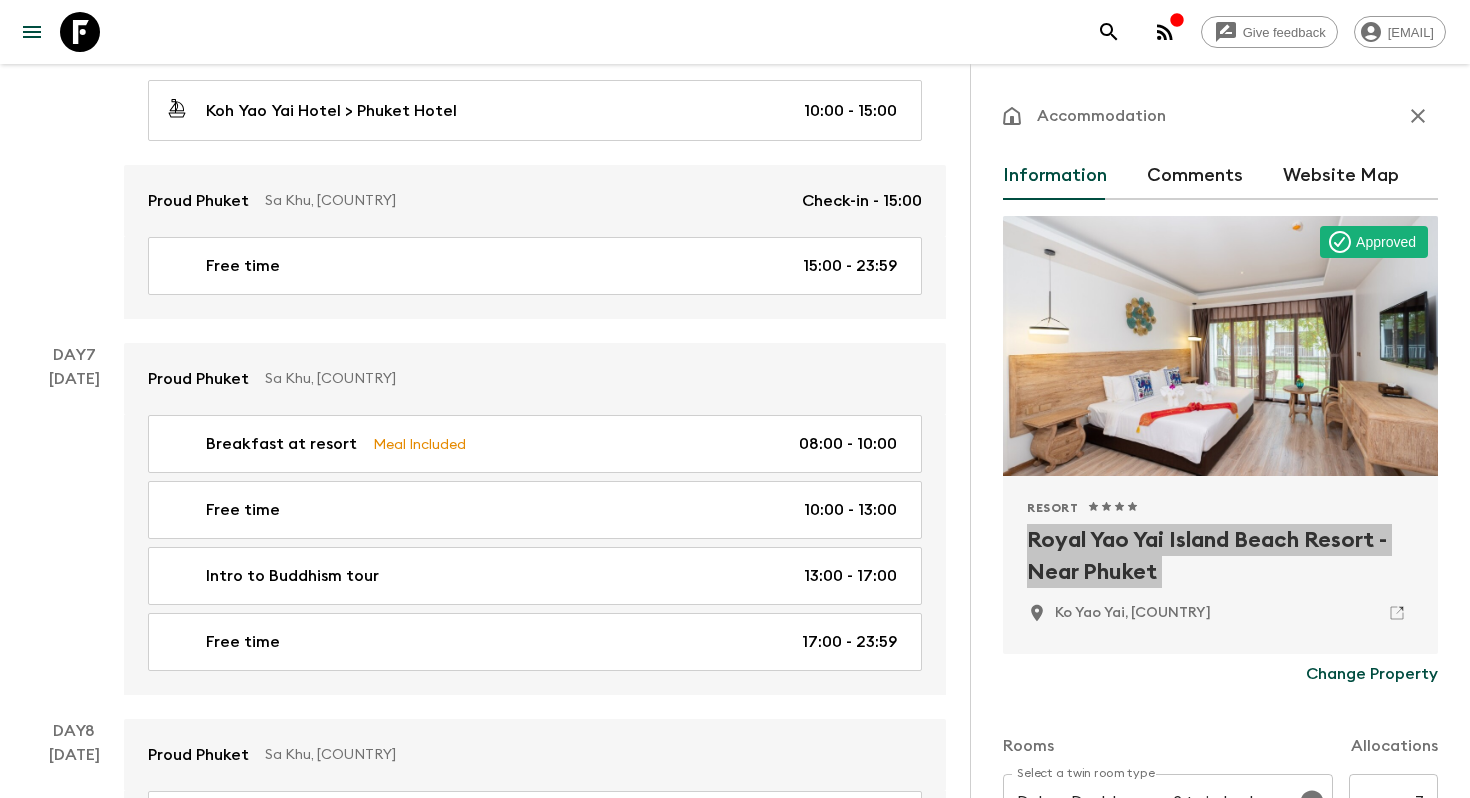 scroll, scrollTop: 2704, scrollLeft: 0, axis: vertical 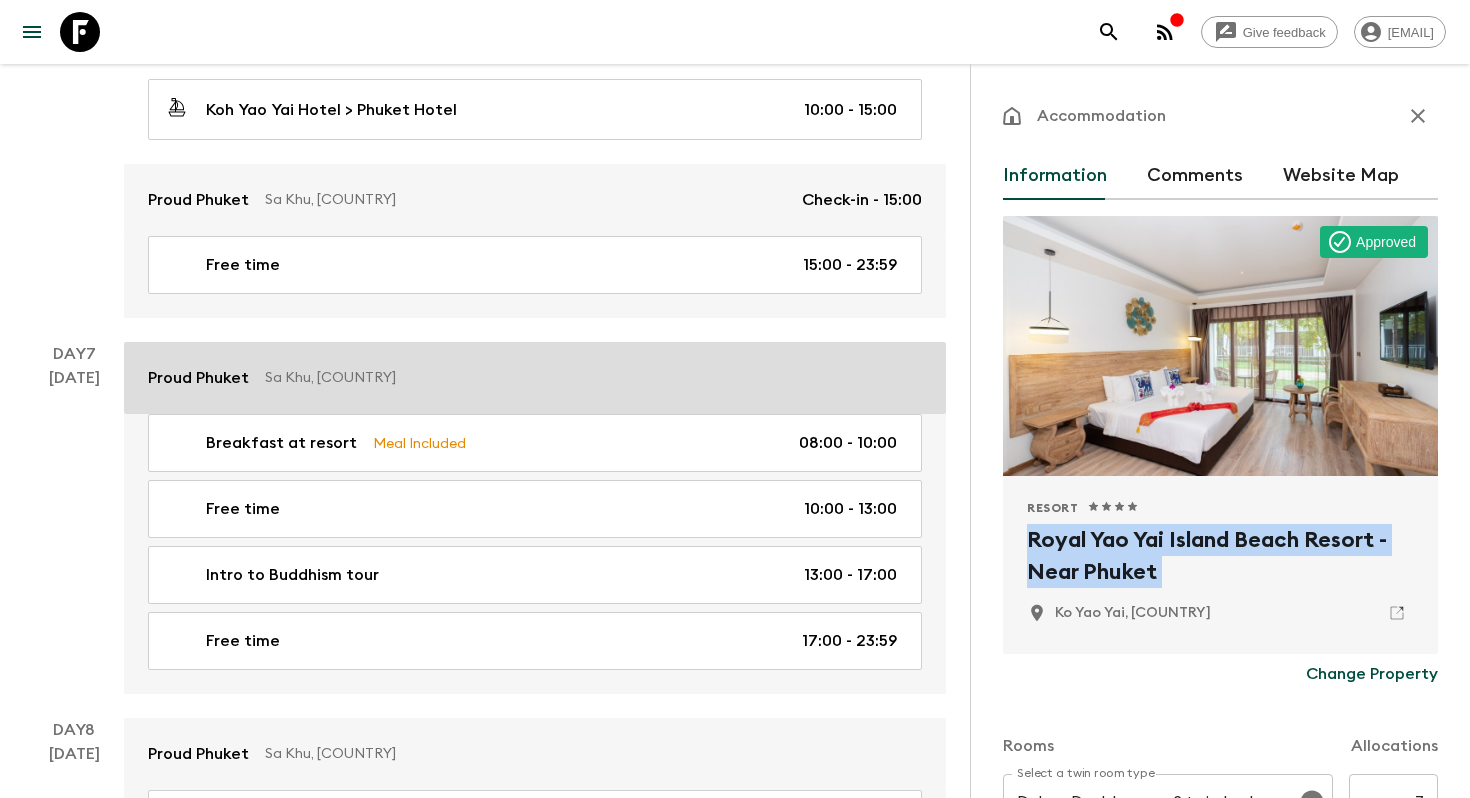 click on "Proud Phuket" at bounding box center (198, 378) 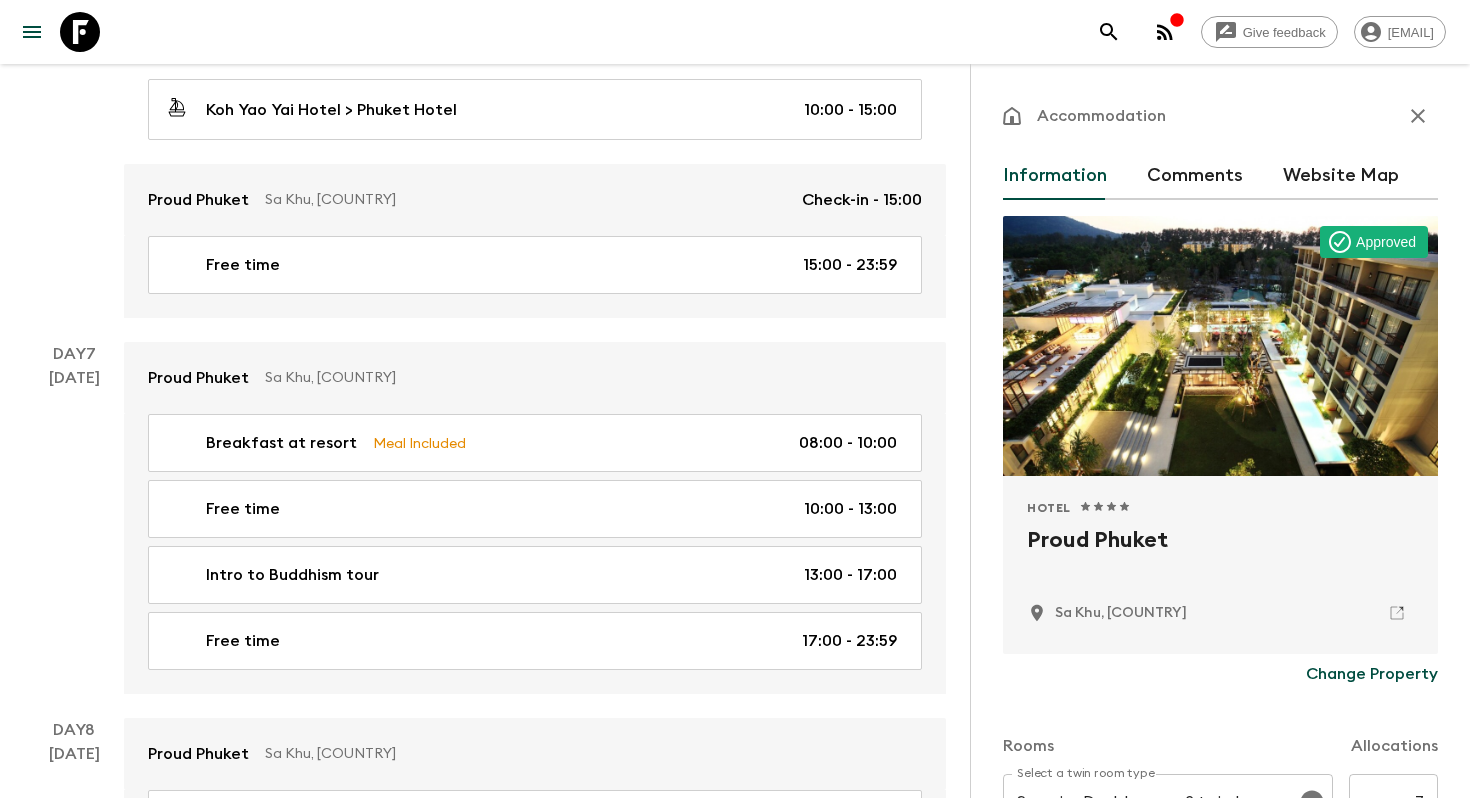 click on "Proud Phuket" at bounding box center [1220, 556] 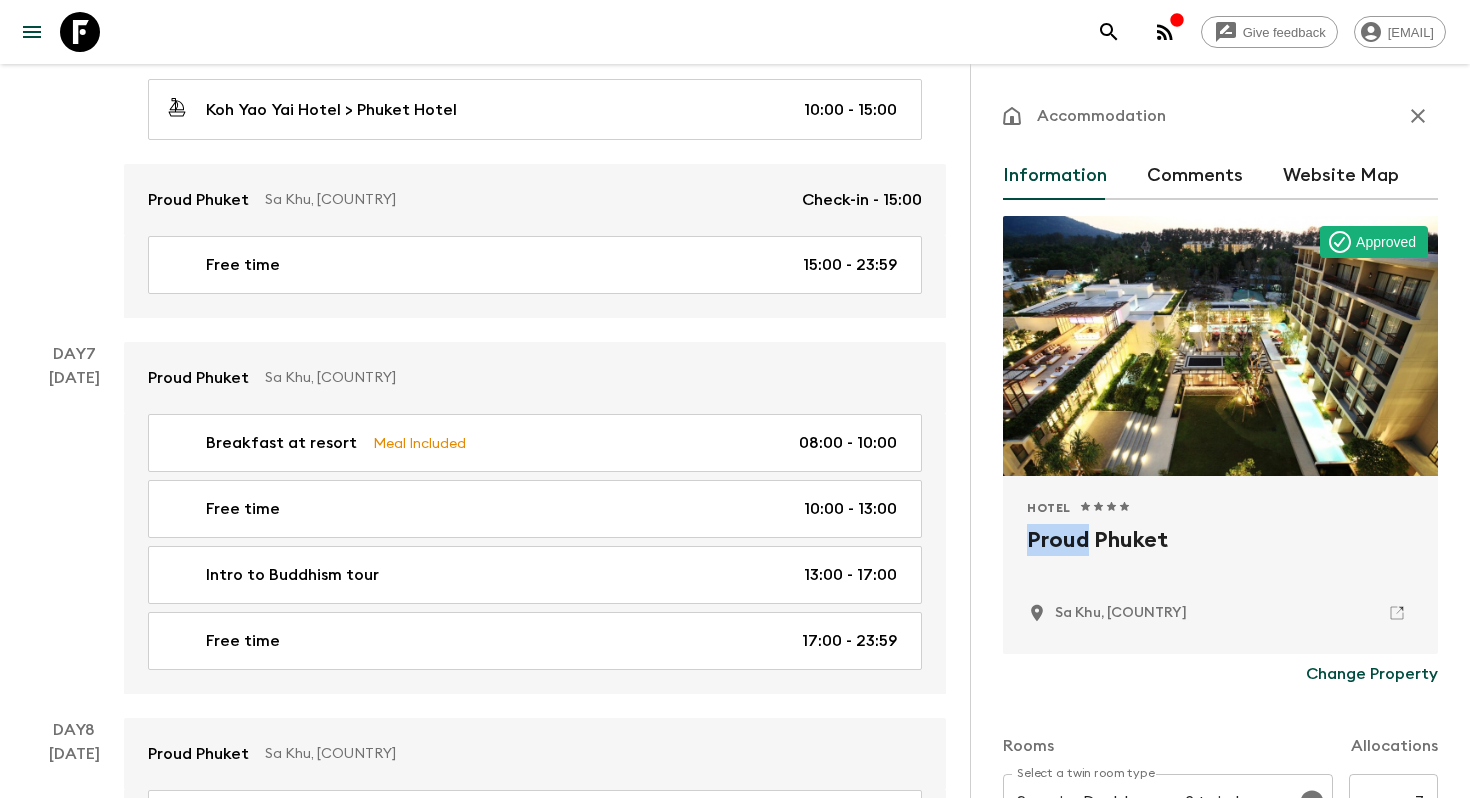 click on "Proud Phuket" at bounding box center (1220, 556) 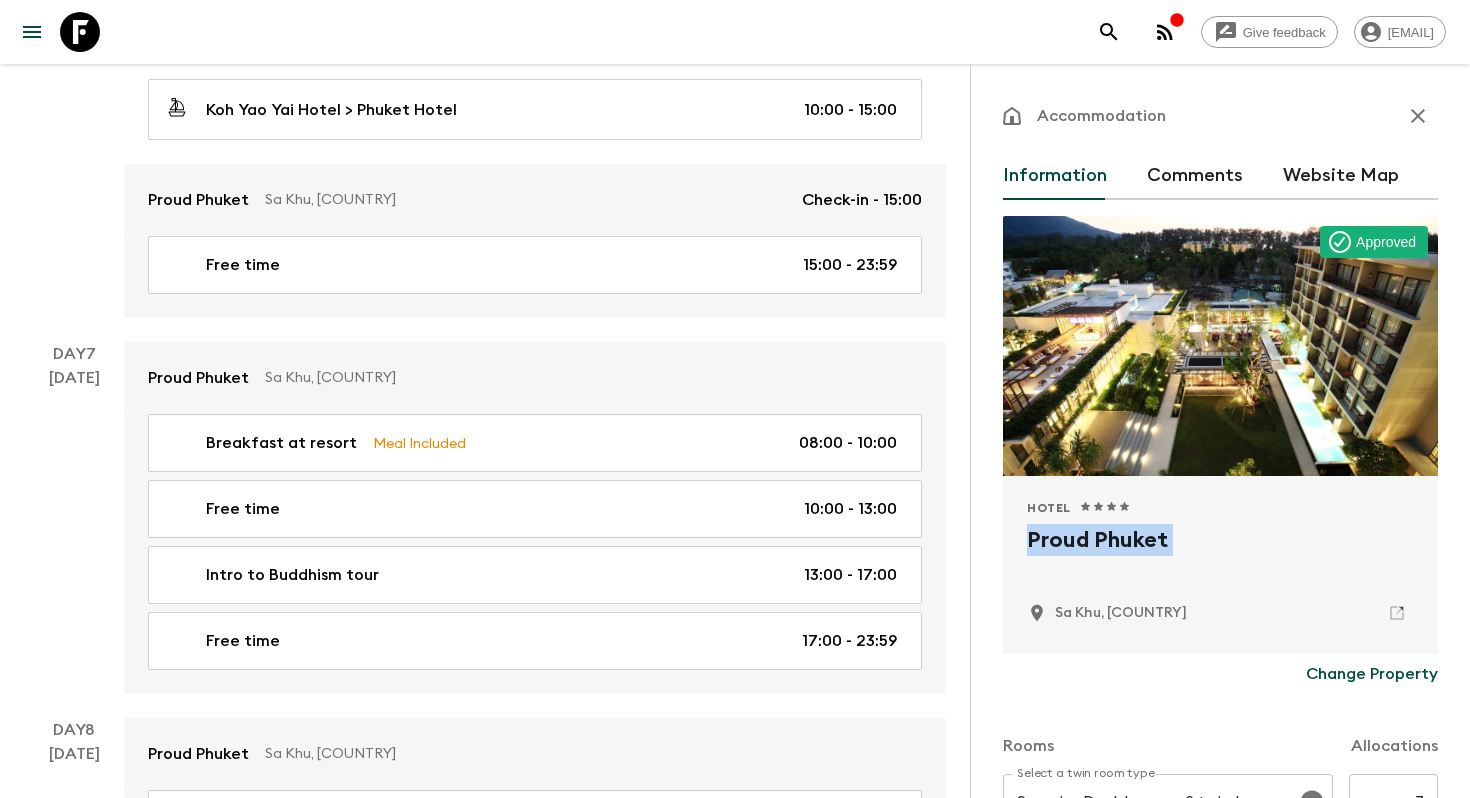 click on "Proud Phuket" at bounding box center (1220, 556) 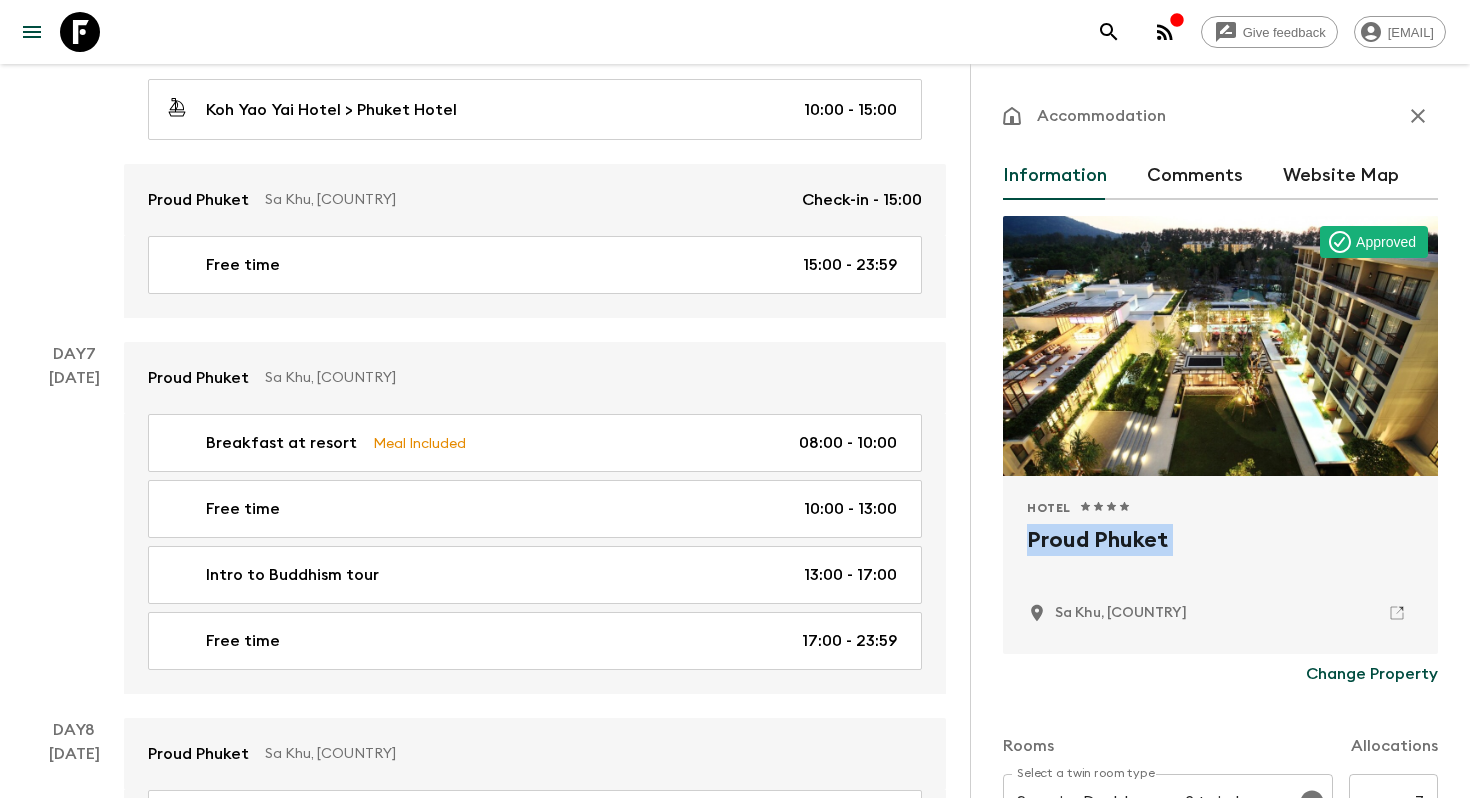 copy on "Proud Phuket" 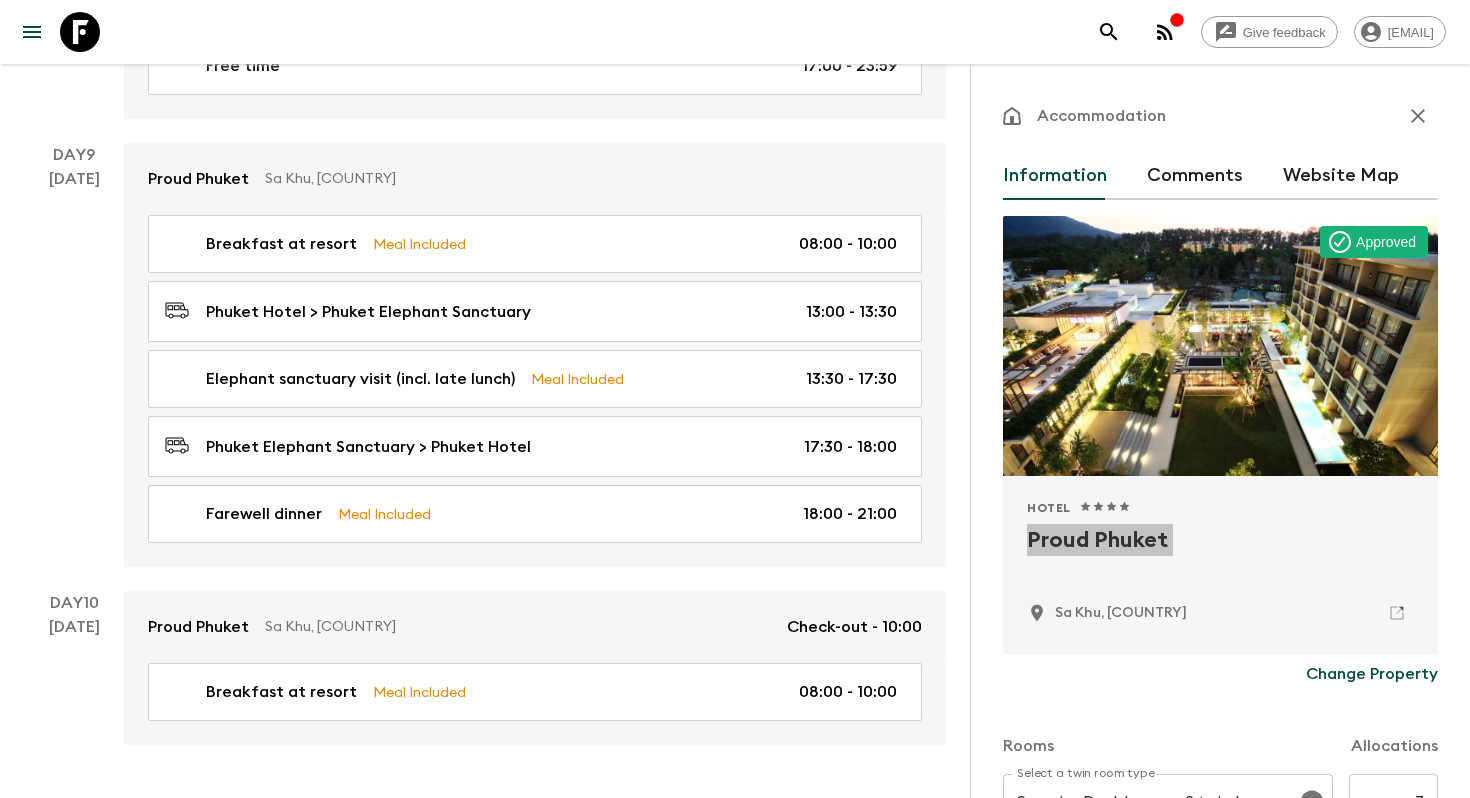 scroll, scrollTop: 3617, scrollLeft: 0, axis: vertical 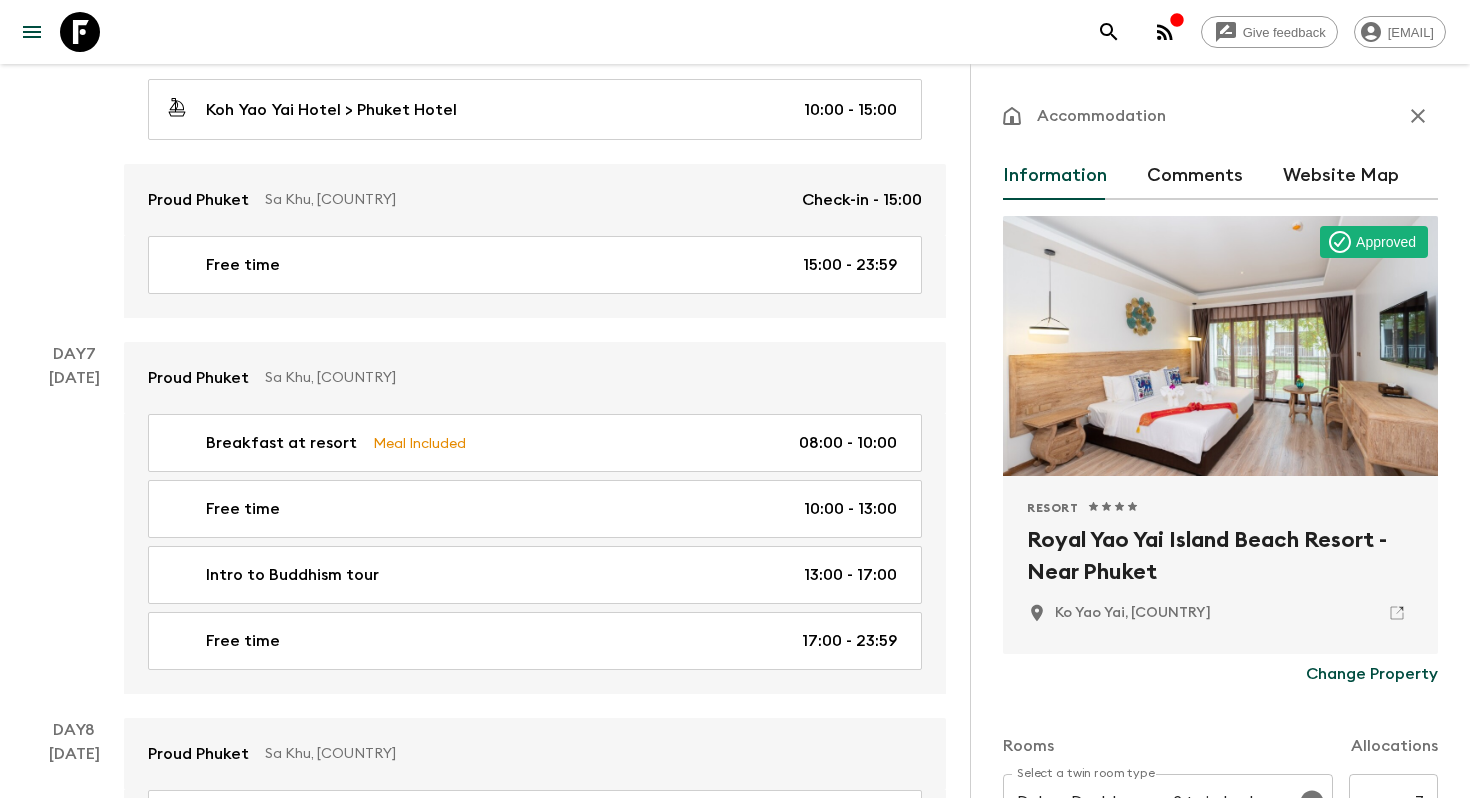 type 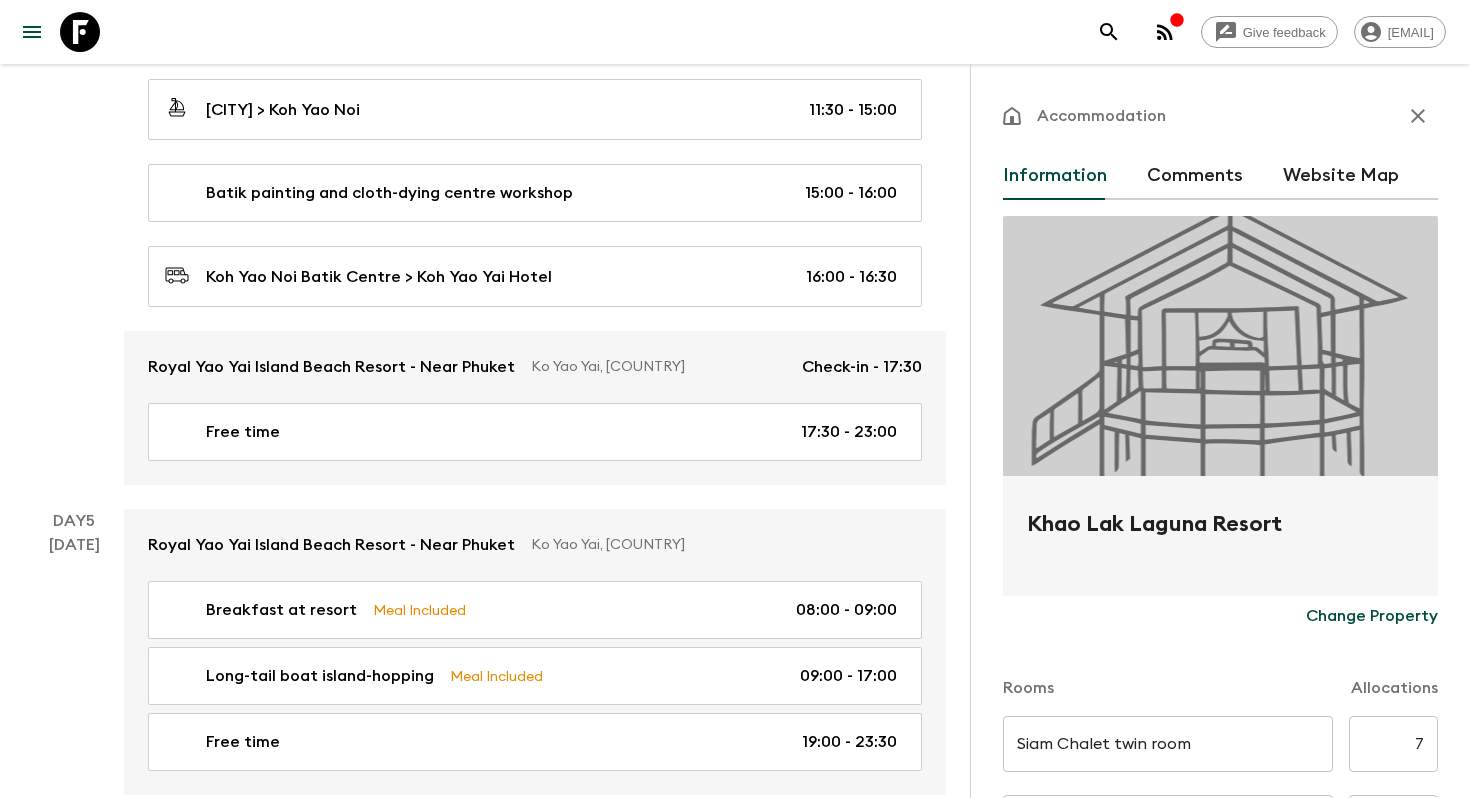 scroll, scrollTop: 0, scrollLeft: 0, axis: both 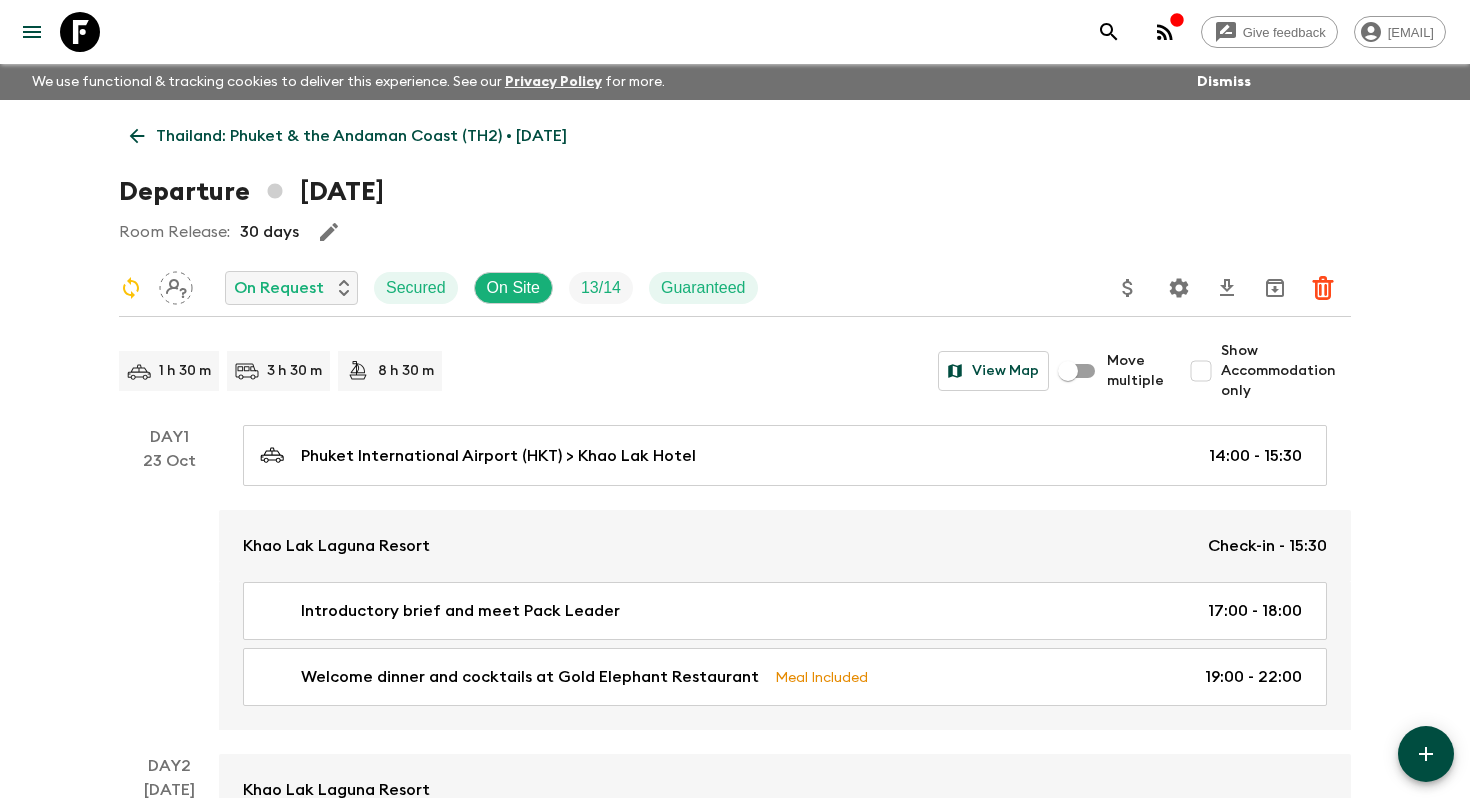 click on "Thailand: Phuket & the Andaman Coast (TH2) • [DATE]" at bounding box center (348, 136) 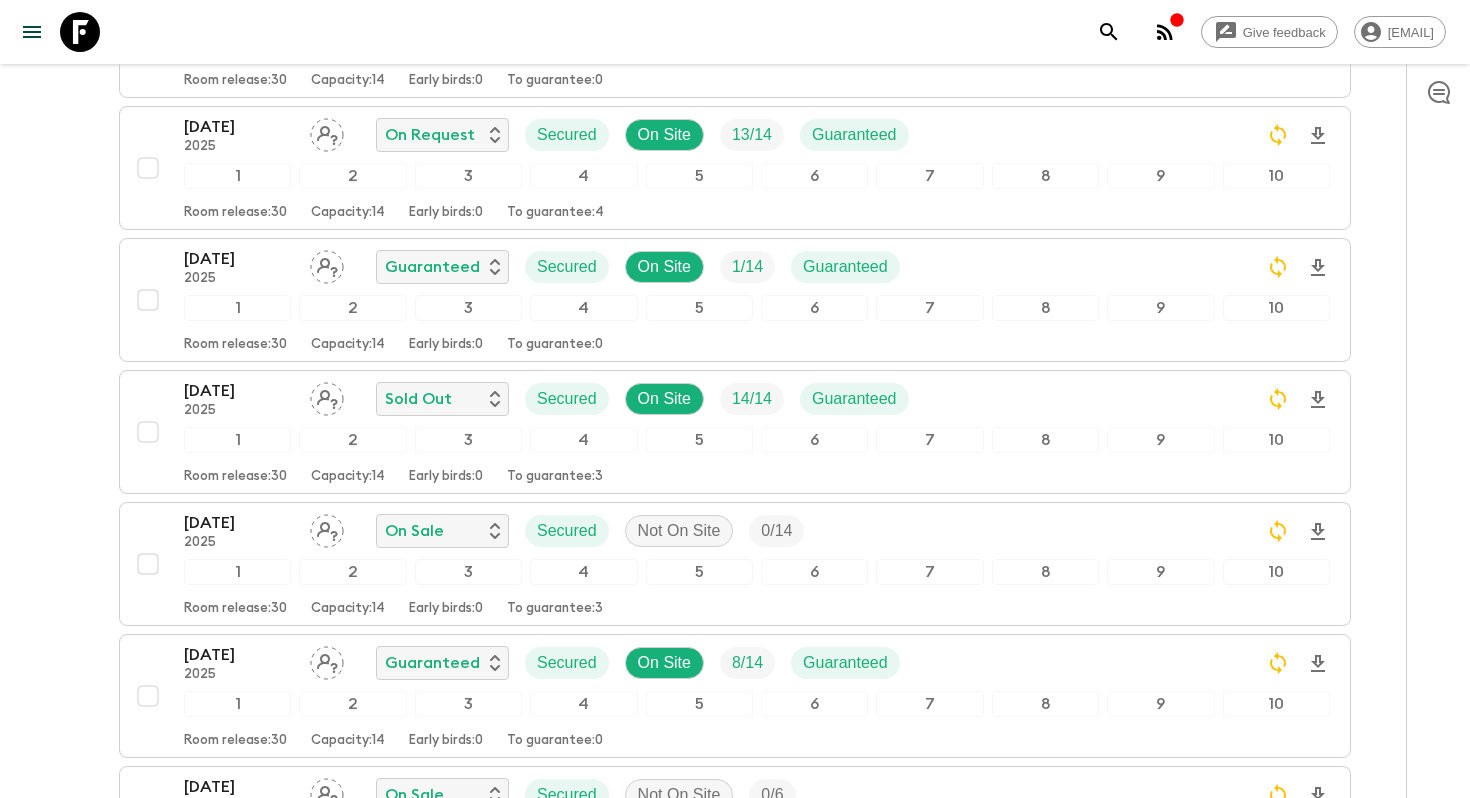 scroll, scrollTop: 1012, scrollLeft: 0, axis: vertical 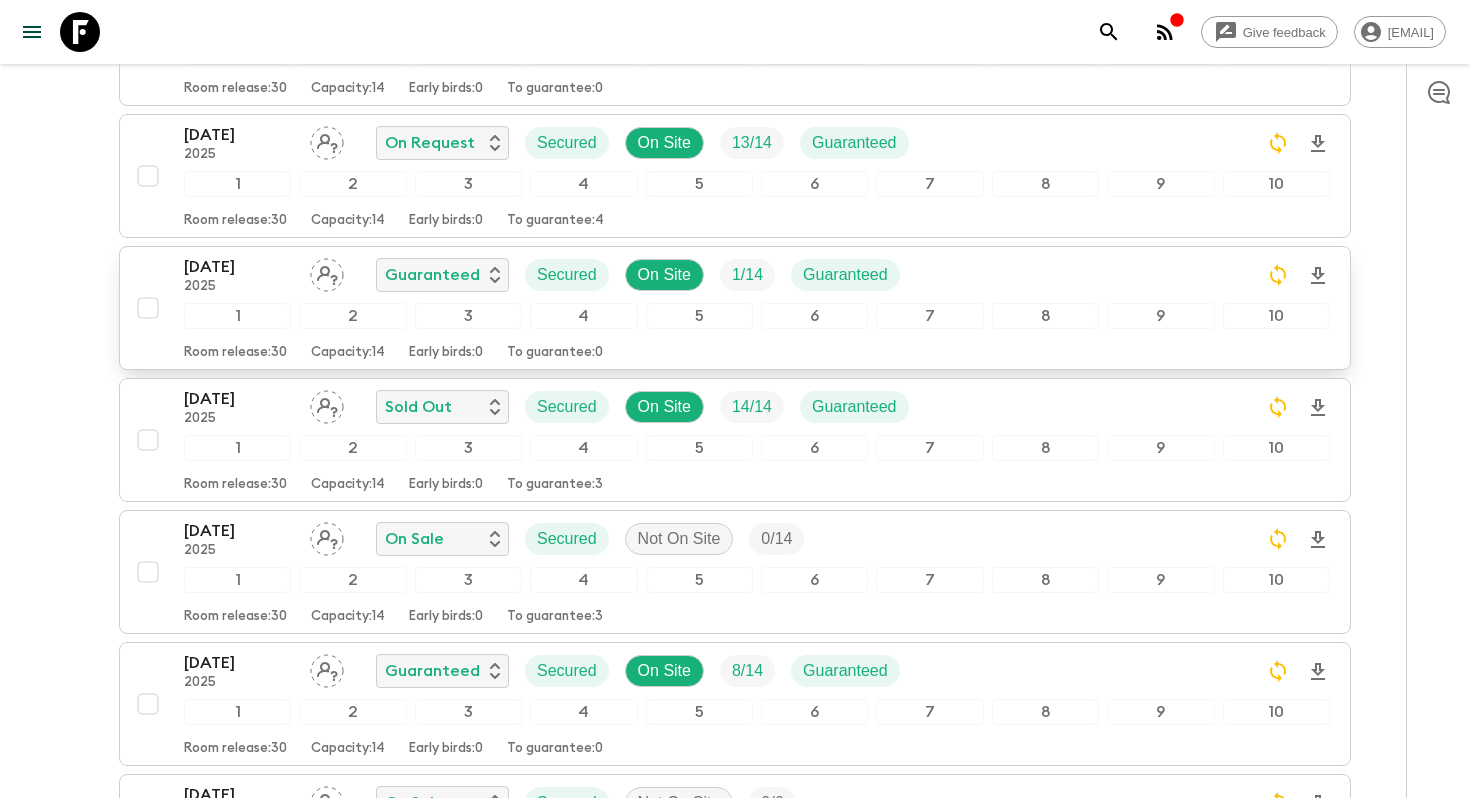 click on "[DATE]" at bounding box center [239, 267] 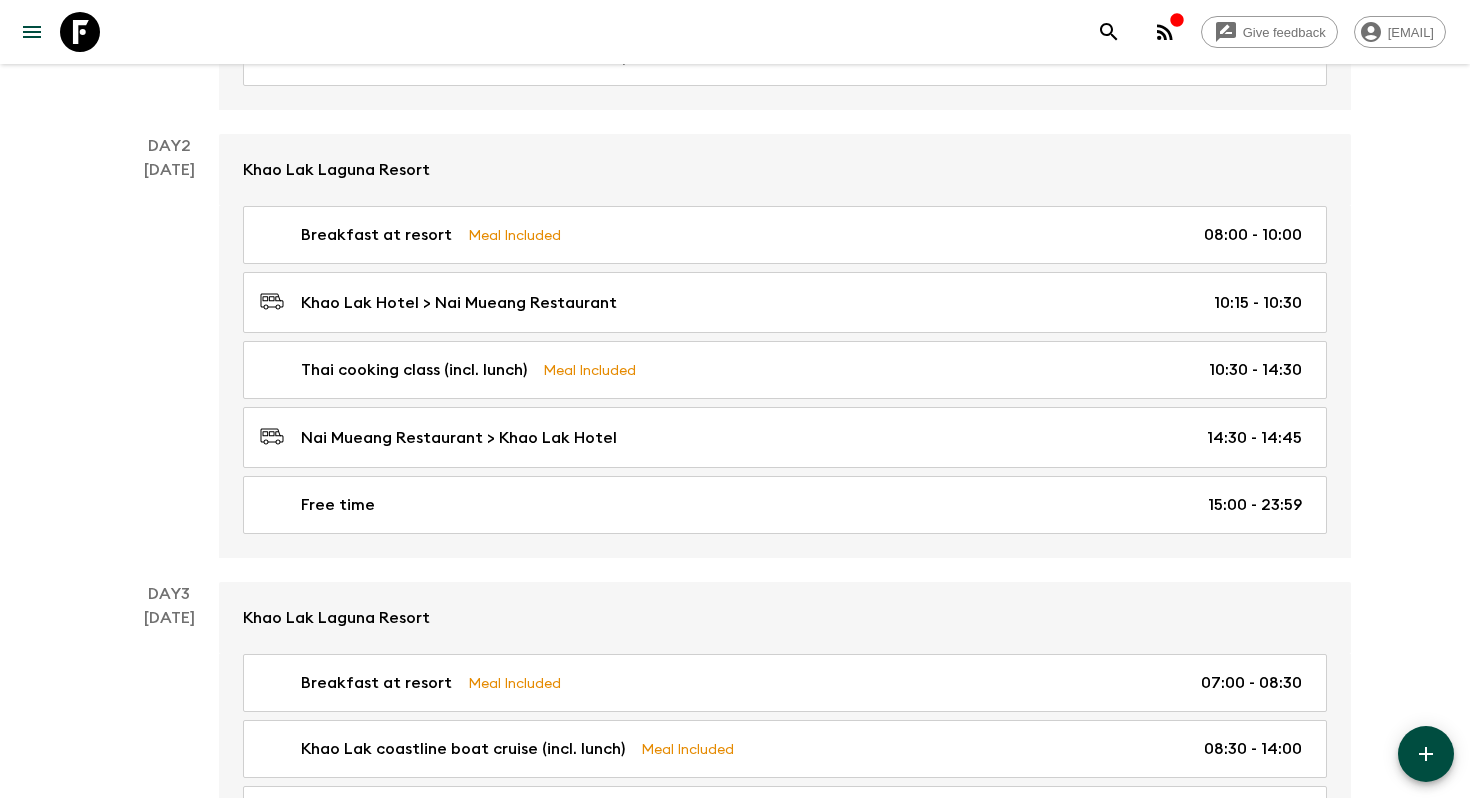 scroll, scrollTop: 0, scrollLeft: 0, axis: both 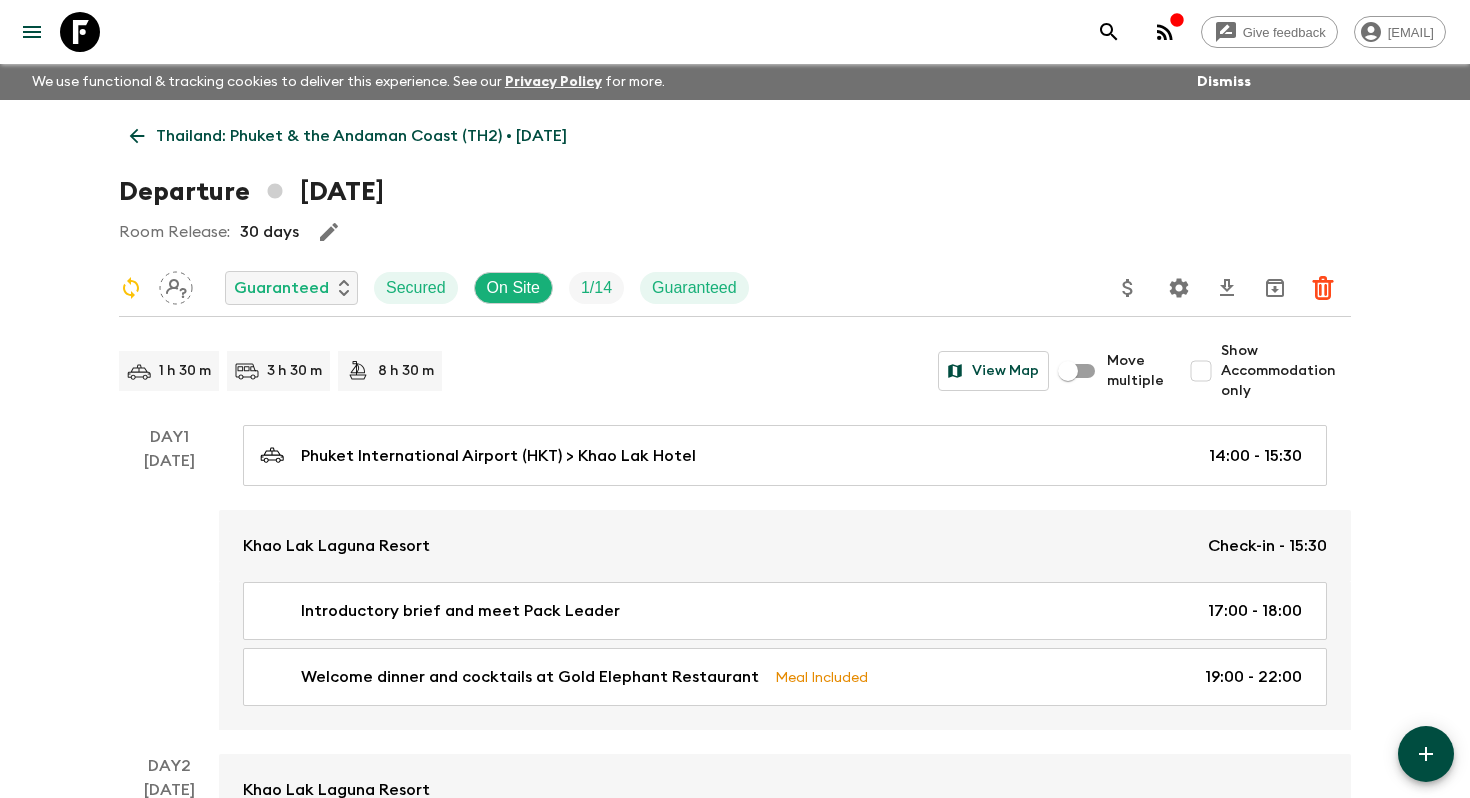 click 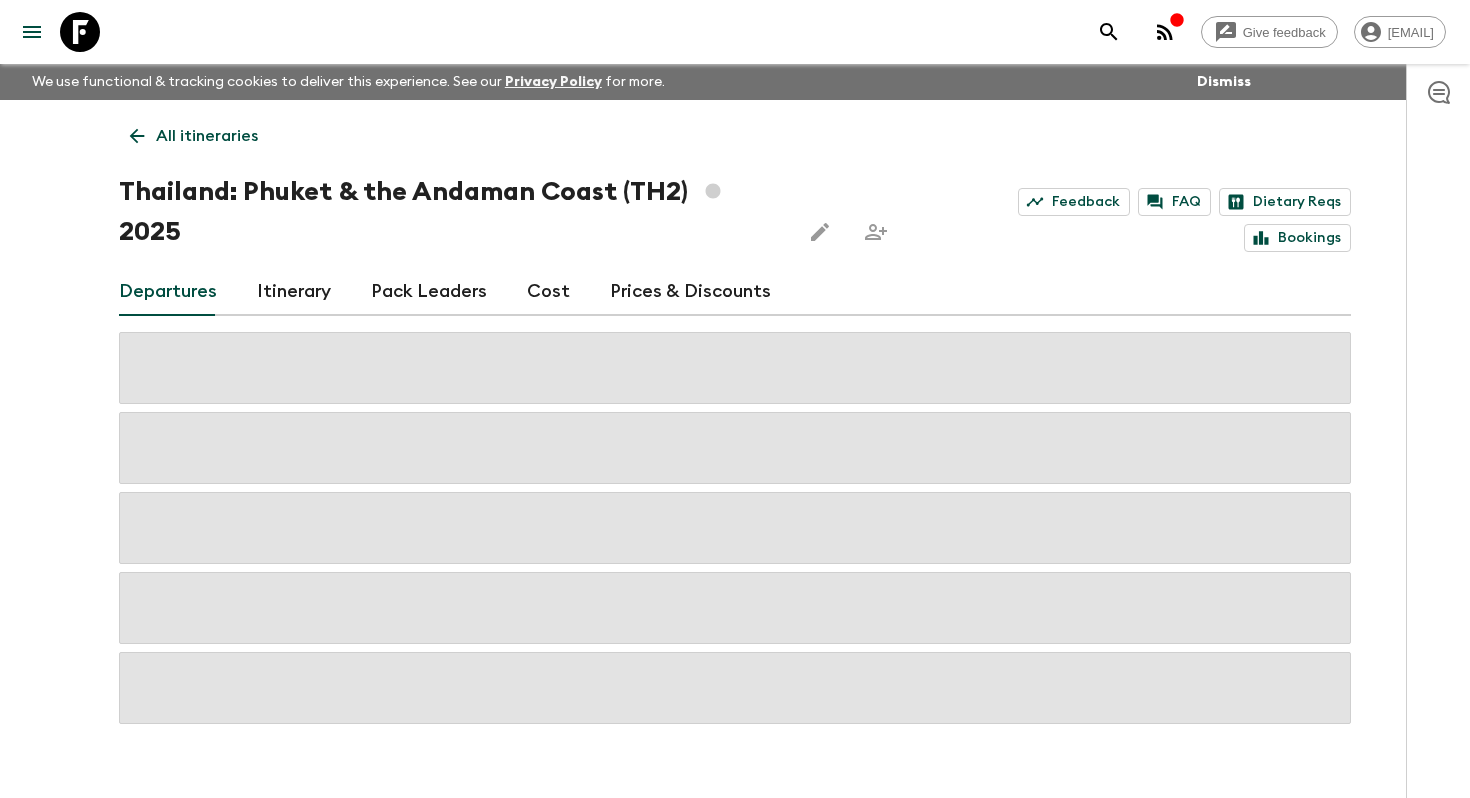 click 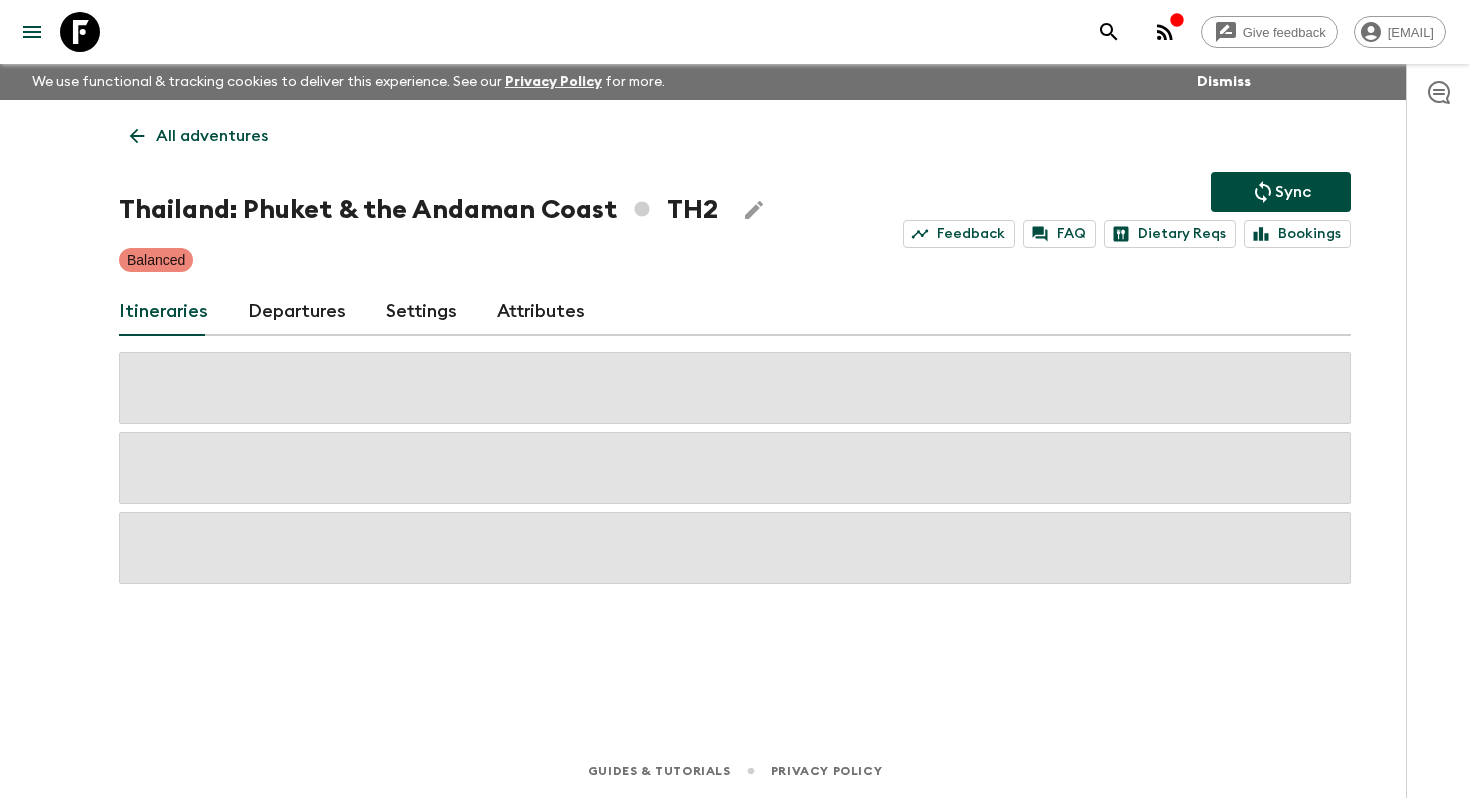 click 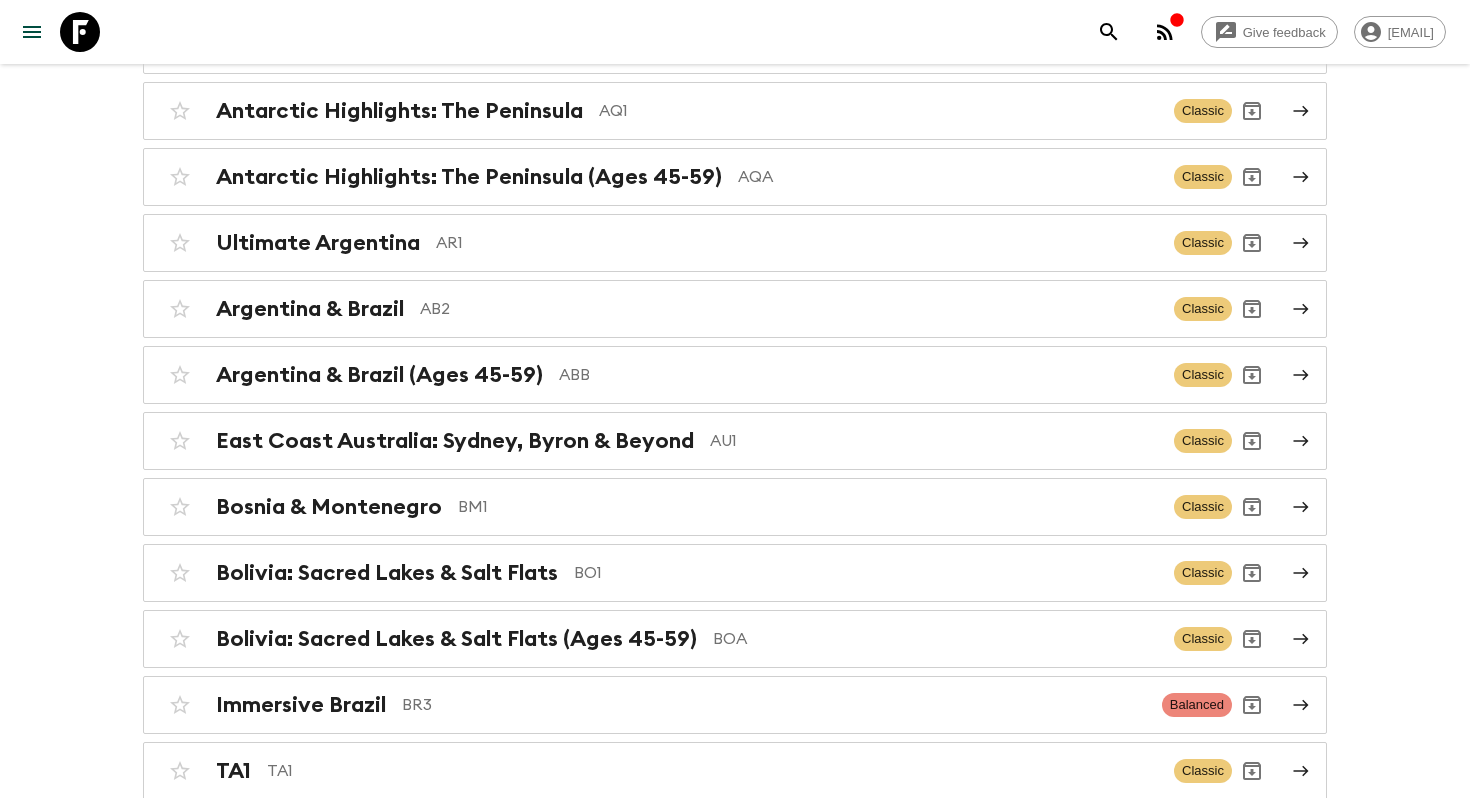 scroll, scrollTop: 30, scrollLeft: 0, axis: vertical 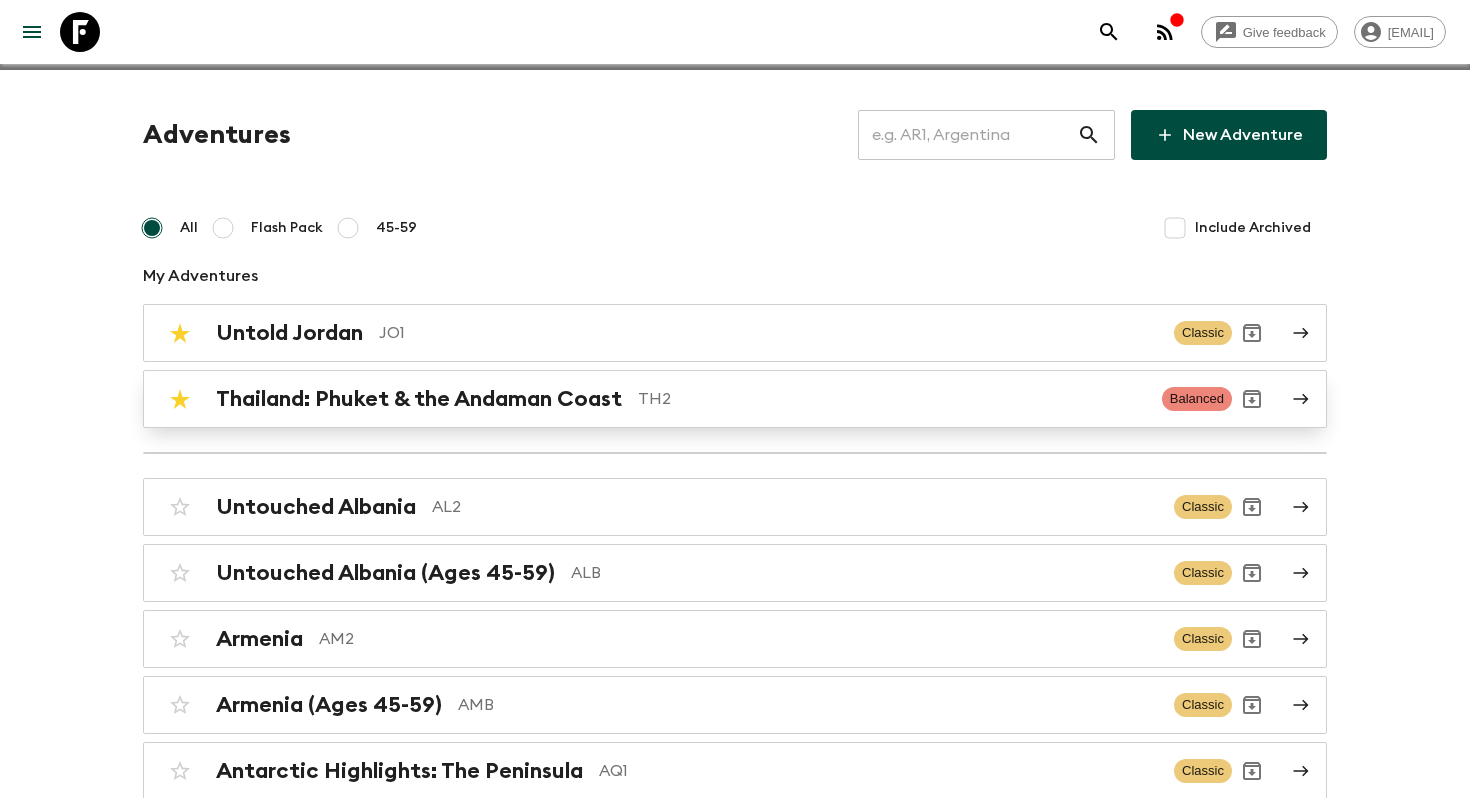 click on "Thailand: Phuket & the Andaman Coast TH2 Balanced" at bounding box center [735, 399] 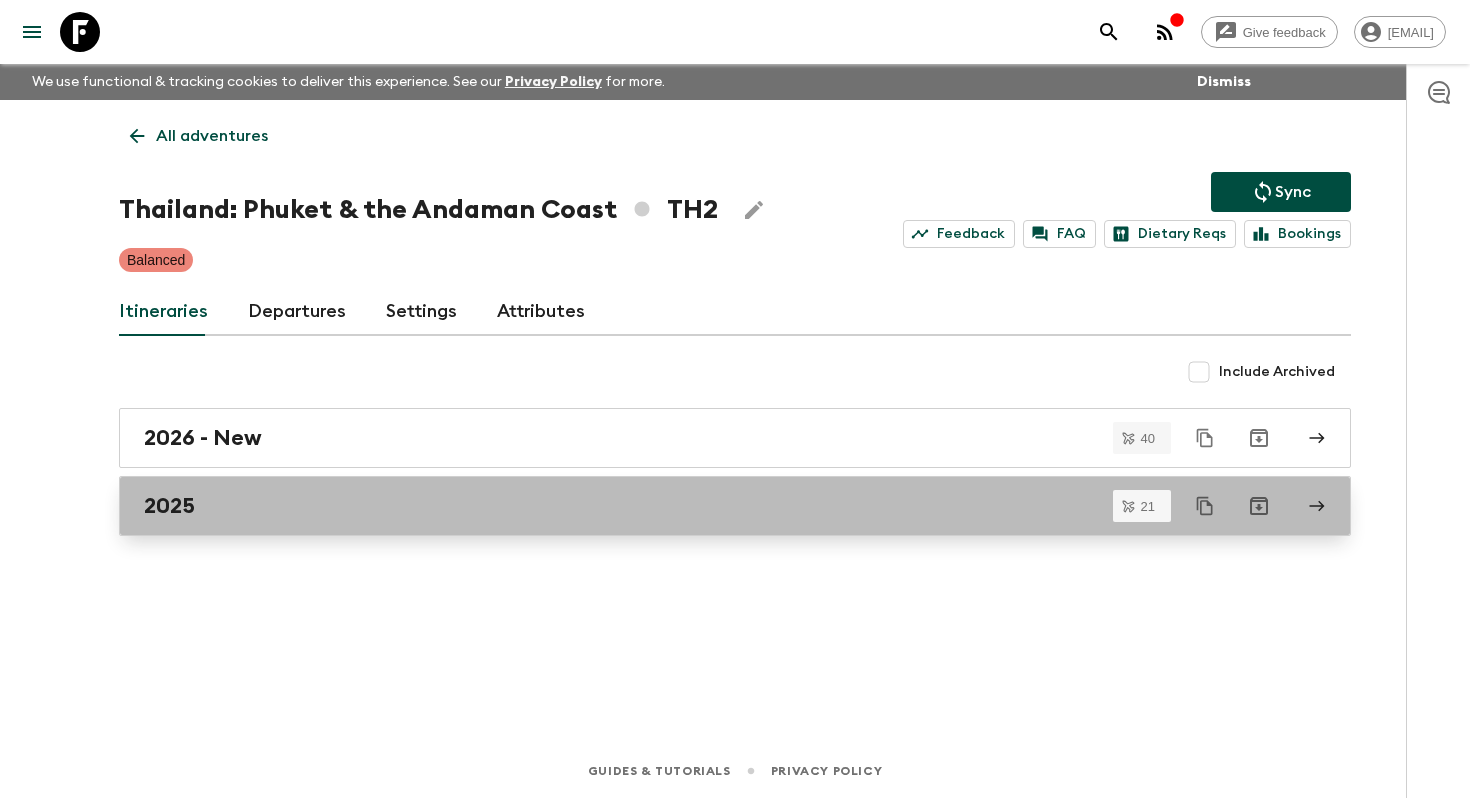 click on "2025" at bounding box center (716, 506) 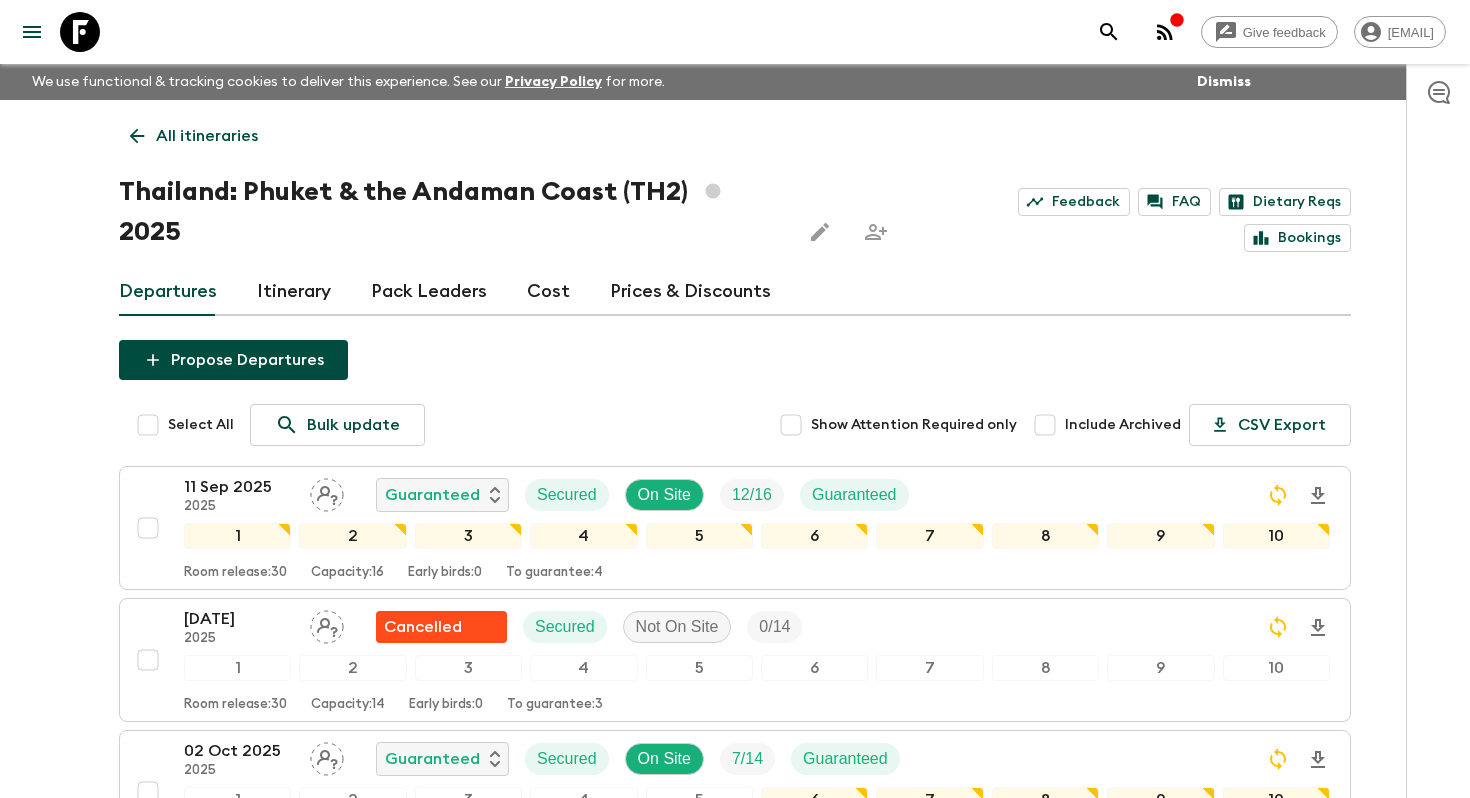 click on "Give feedback [EMAIL] We use functional & tracking cookies to deliver this experience. See our Privacy Policy for more. Dismiss All itineraries Thailand: Phuket & the Andaman Coast (TH2) 2025 Feedback FAQ Dietary Reqs Bookings Departures Itinerary Pack Leaders Cost Prices & Discounts Propose Departures Select All Bulk update Show Attention Required only Include Archived CSV Export [DATE] 2025 Guaranteed Secured On Site 12 / 16 Guaranteed 1 2 3 4 5 6 7 8 9 10 Room release:  30 Capacity:  16 Early birds:  0 To guarantee:  4 [DATE] 2025 Cancelled Secured Not On Site 0 / 14 1 2 3 4 5 6 7 8 9 10 Room release:  30 Capacity:  14 Early birds:  0 To guarantee:  3 02 Oct 2025 2025 Guaranteed Secured On Site 7 / 14 Guaranteed 1 2 3 4 5 6 7 8 9 10 Room release:  30 Capacity:  14 Early birds:  0 To guarantee:  0 09 Oct 2025 2025 On Sale Secured Not On Site 0 / 14 1 2 3 4 5 6 7 8 9 10 Room release:  30 Capacity:  14 Early birds:  0 To guarantee:  3 16 Oct 2025 2025 Guaranteed Secured Not On Site 0" at bounding box center (735, 1706) 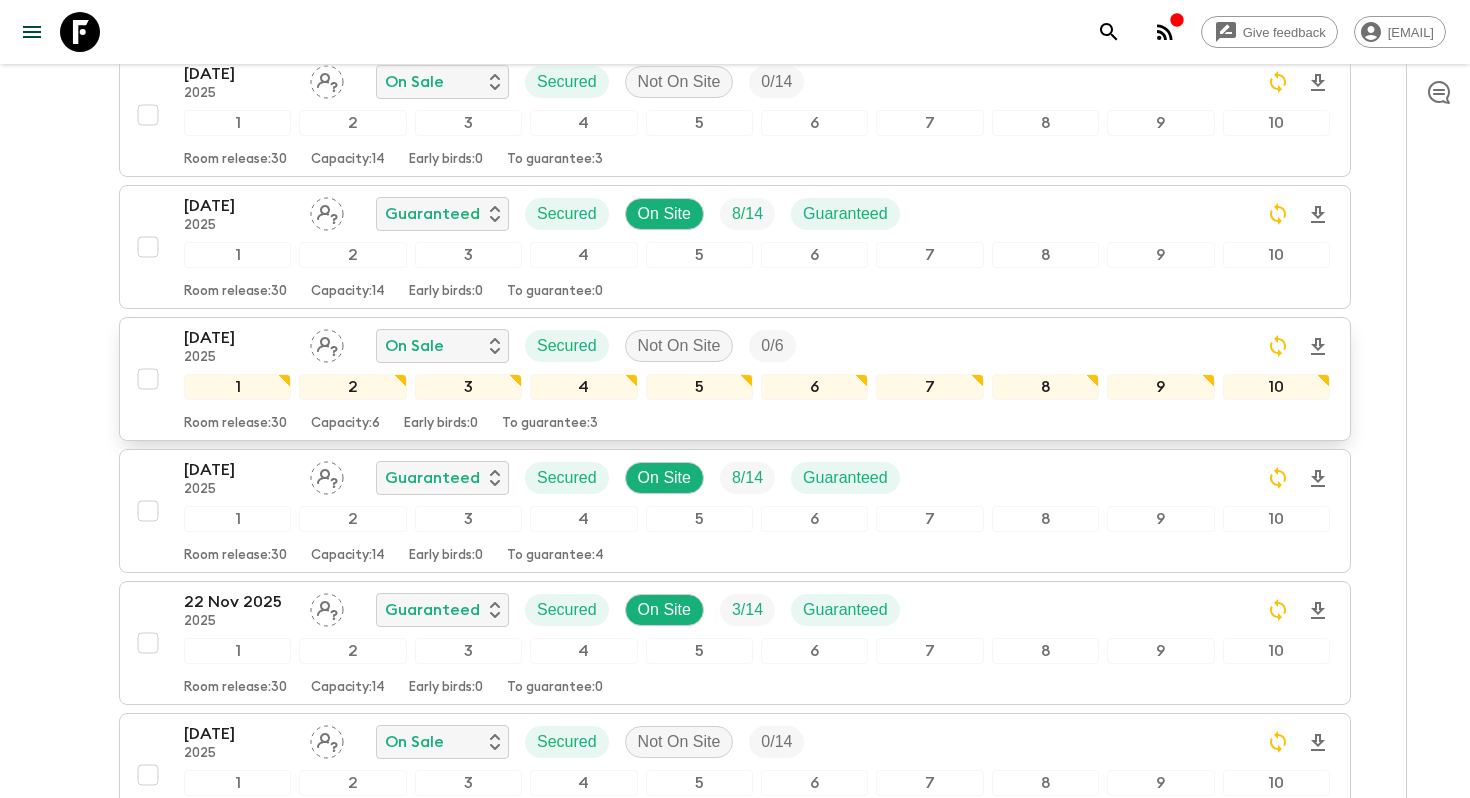 scroll, scrollTop: 1461, scrollLeft: 0, axis: vertical 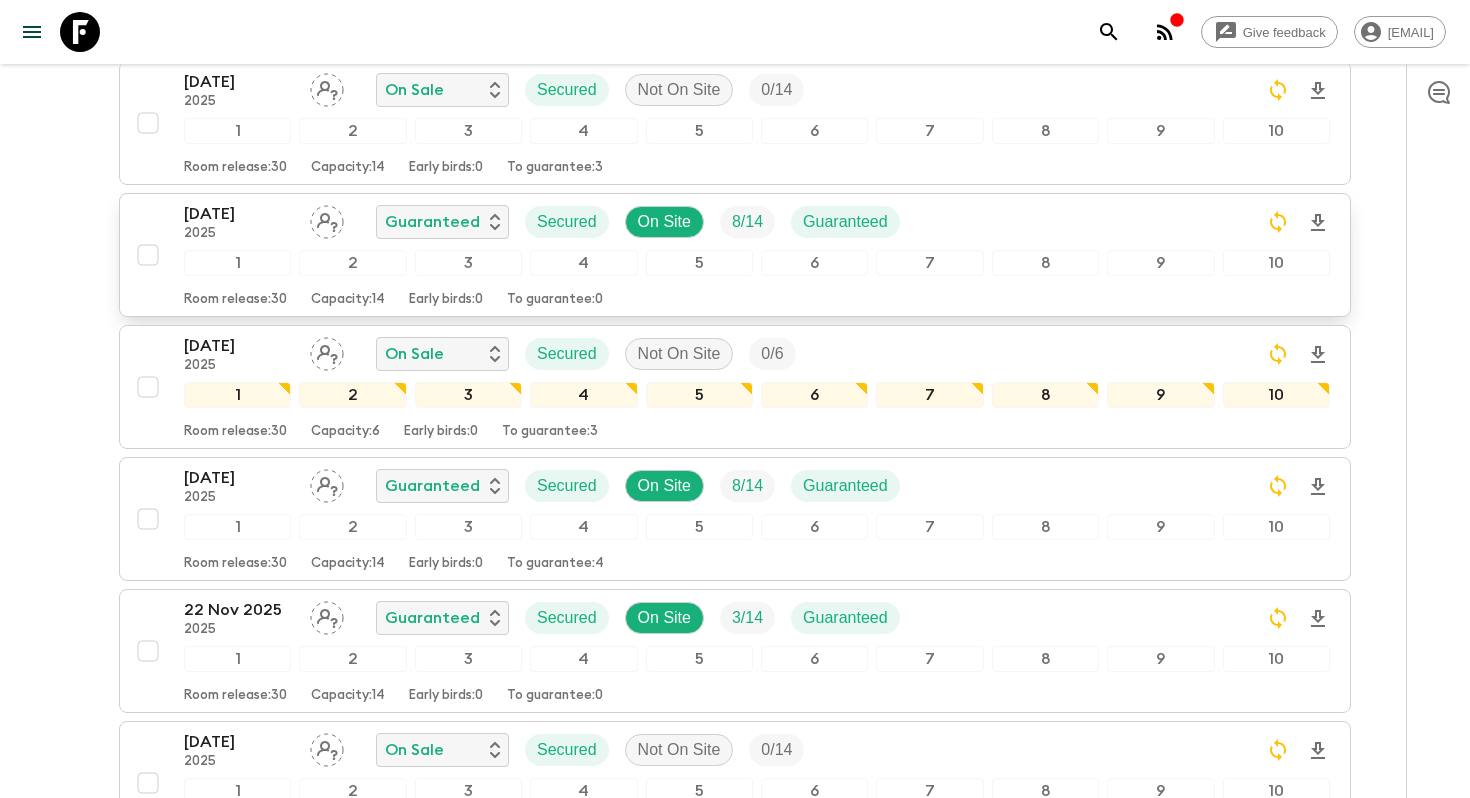 click on "2025" at bounding box center [239, 234] 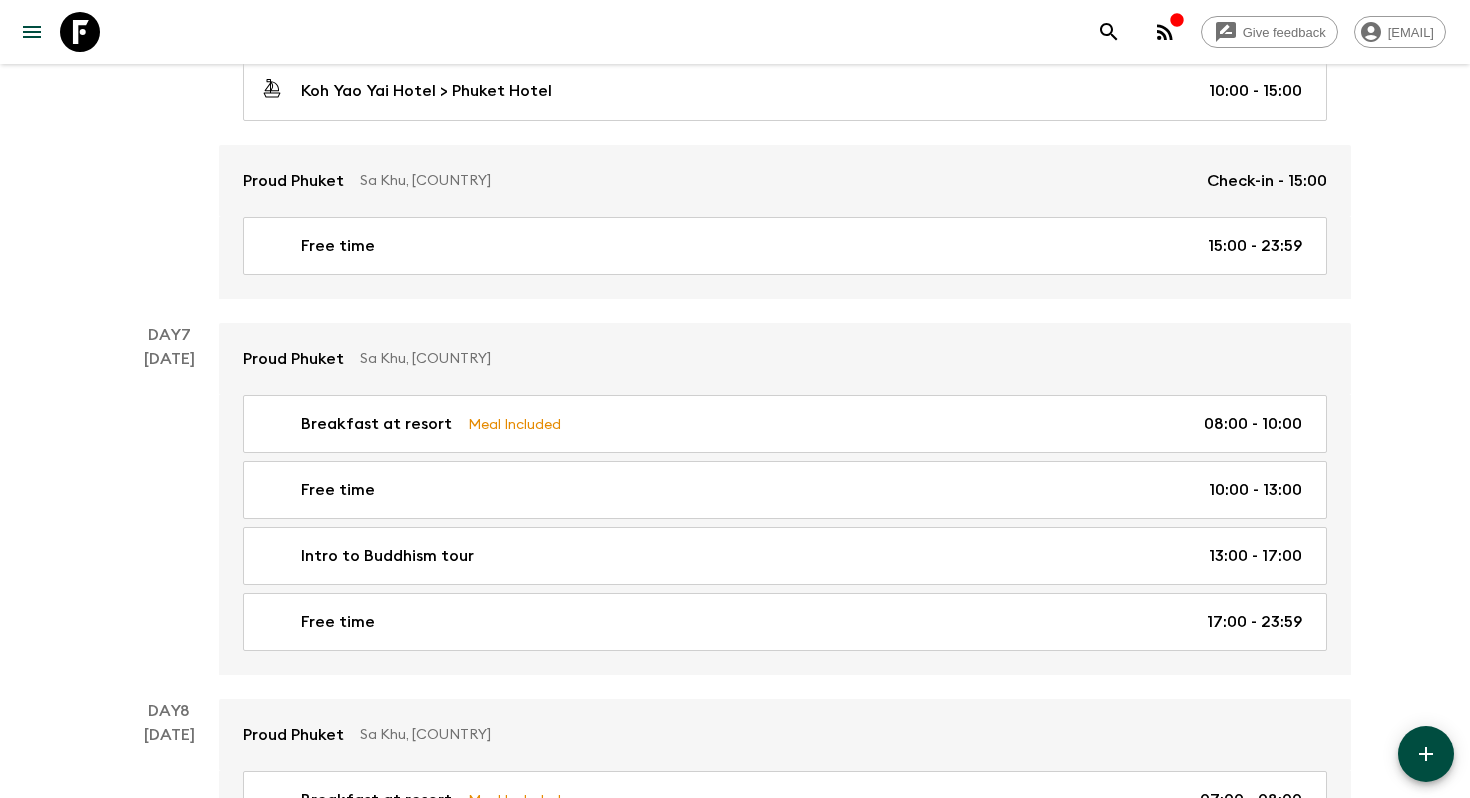 scroll, scrollTop: 2810, scrollLeft: 0, axis: vertical 